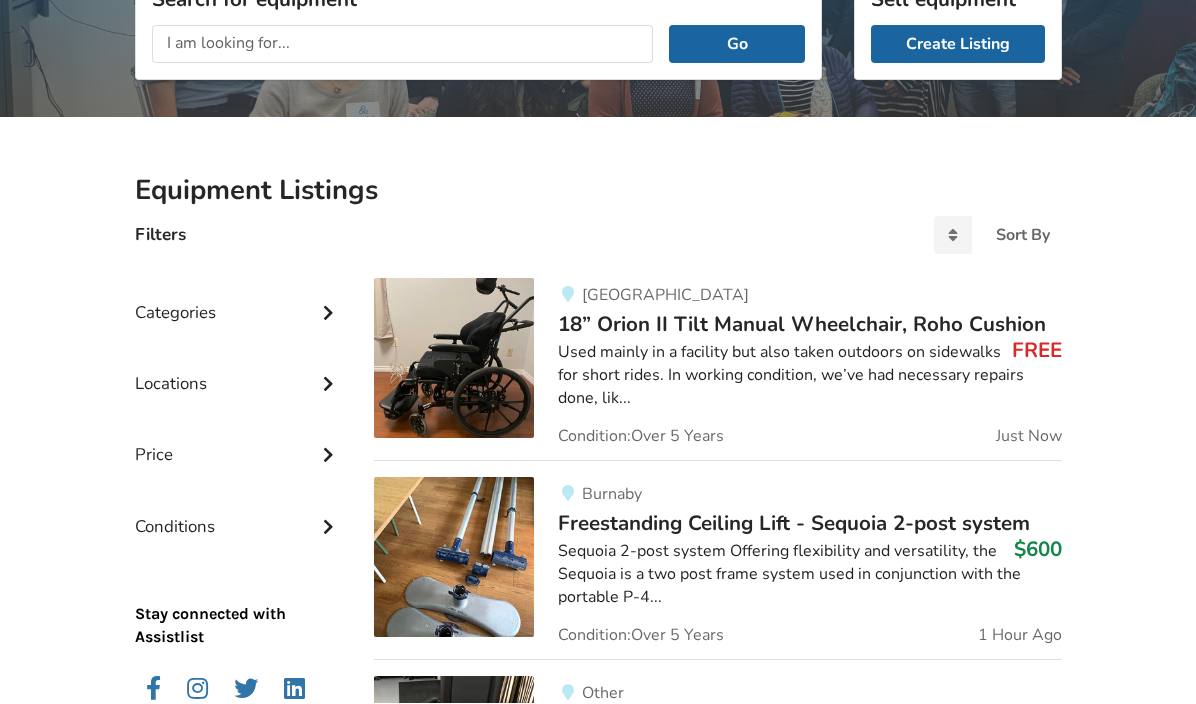 scroll, scrollTop: 305, scrollLeft: 0, axis: vertical 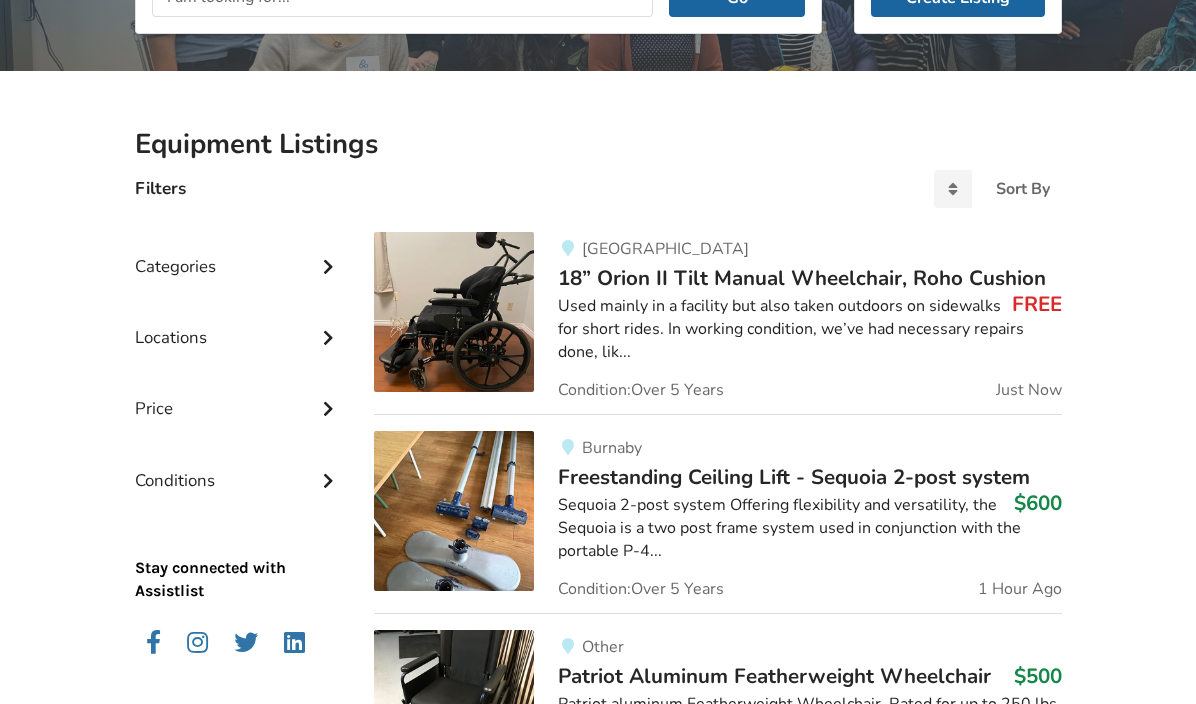 click at bounding box center (328, 264) 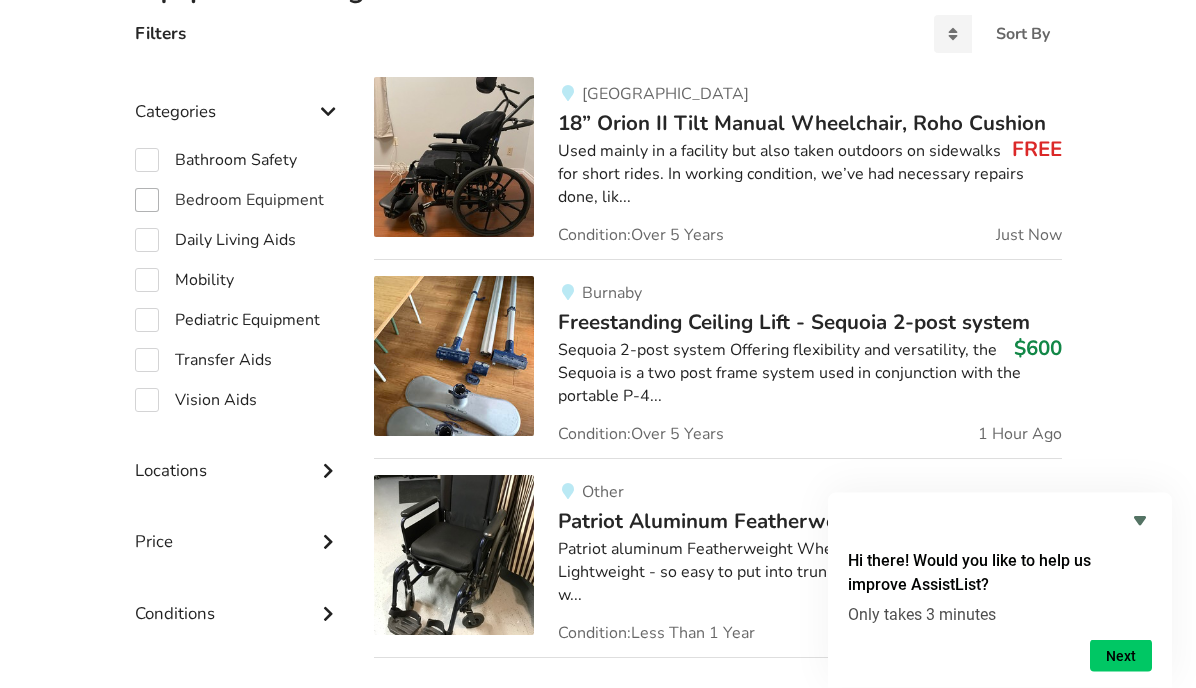 scroll, scrollTop: 461, scrollLeft: 0, axis: vertical 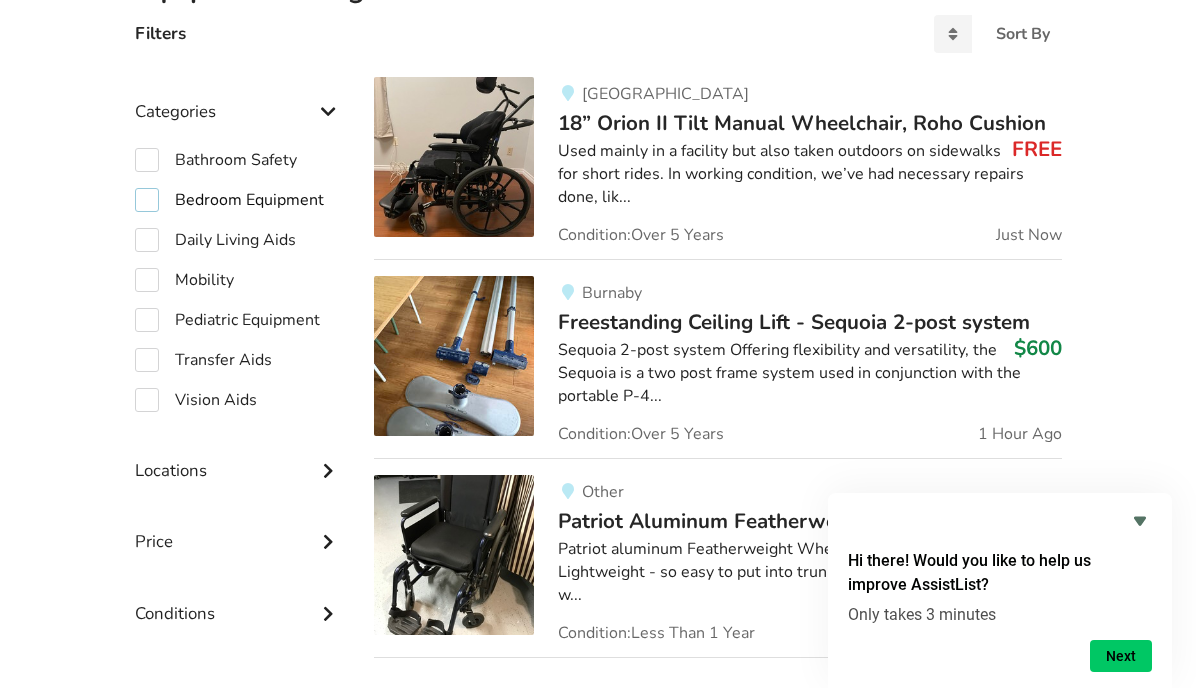 click on "Bedroom Equipment" at bounding box center [229, 200] 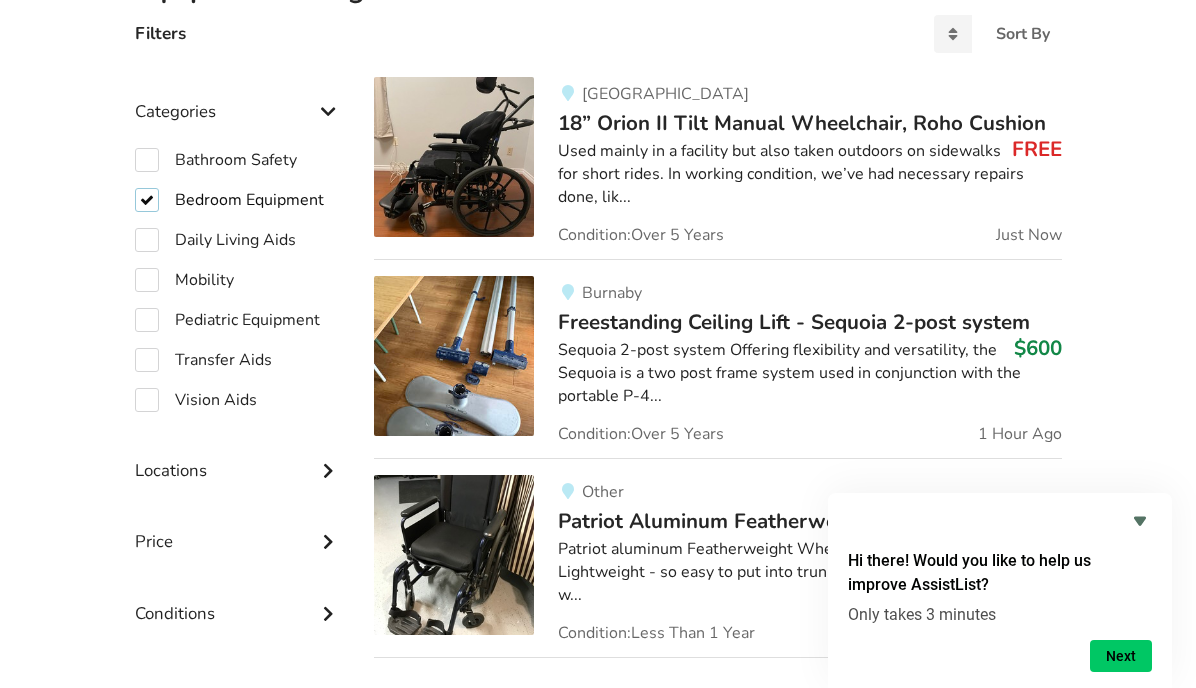 checkbox on "true" 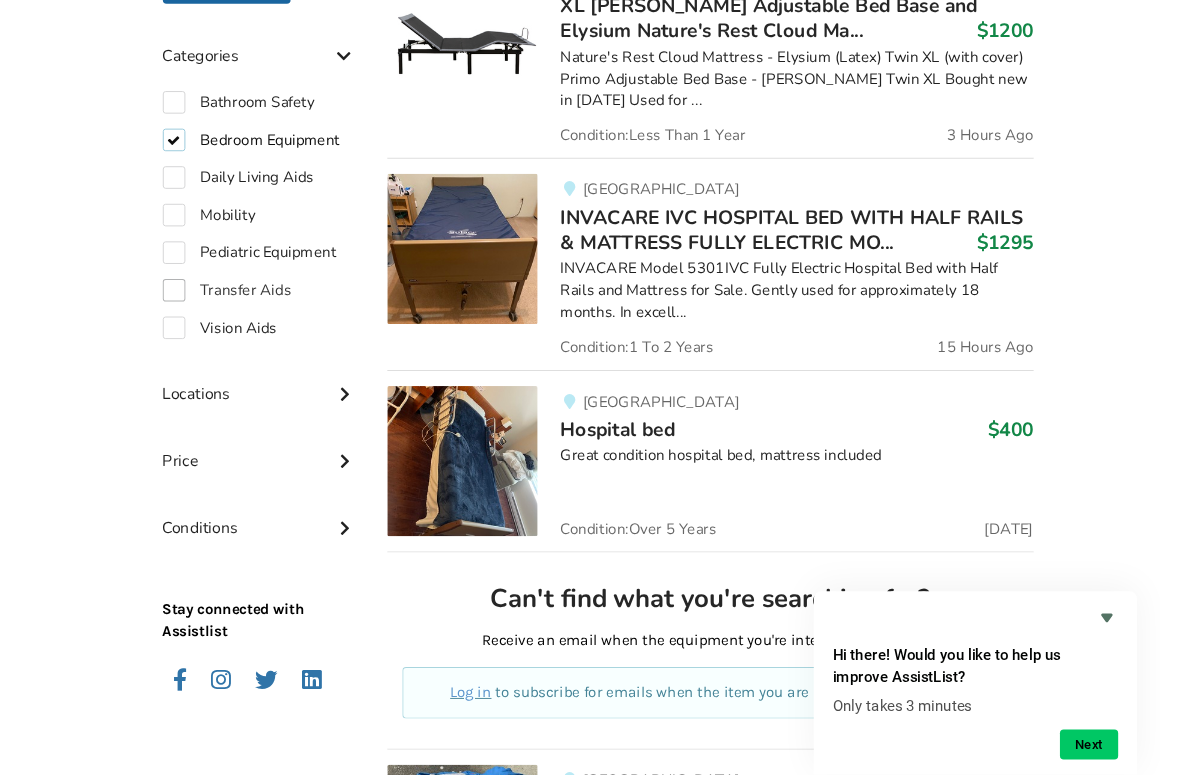 scroll, scrollTop: 618, scrollLeft: 0, axis: vertical 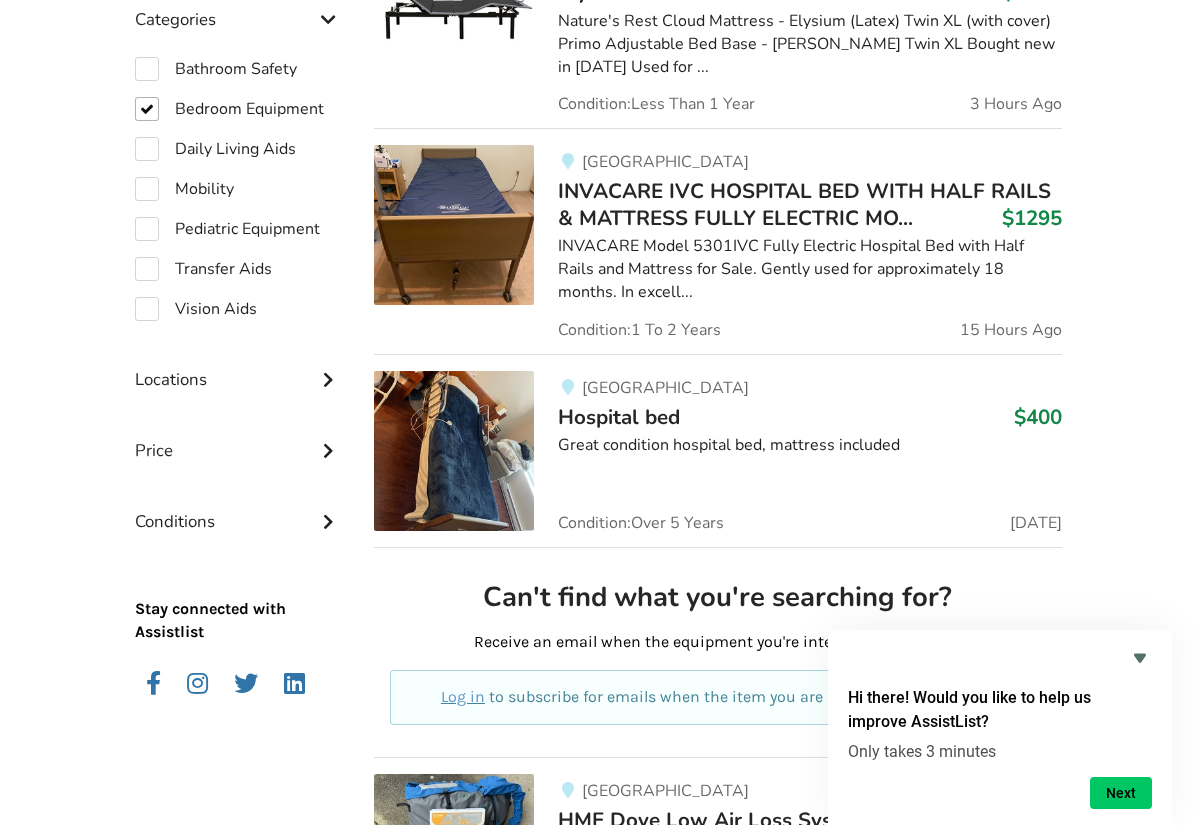 click at bounding box center (328, 377) 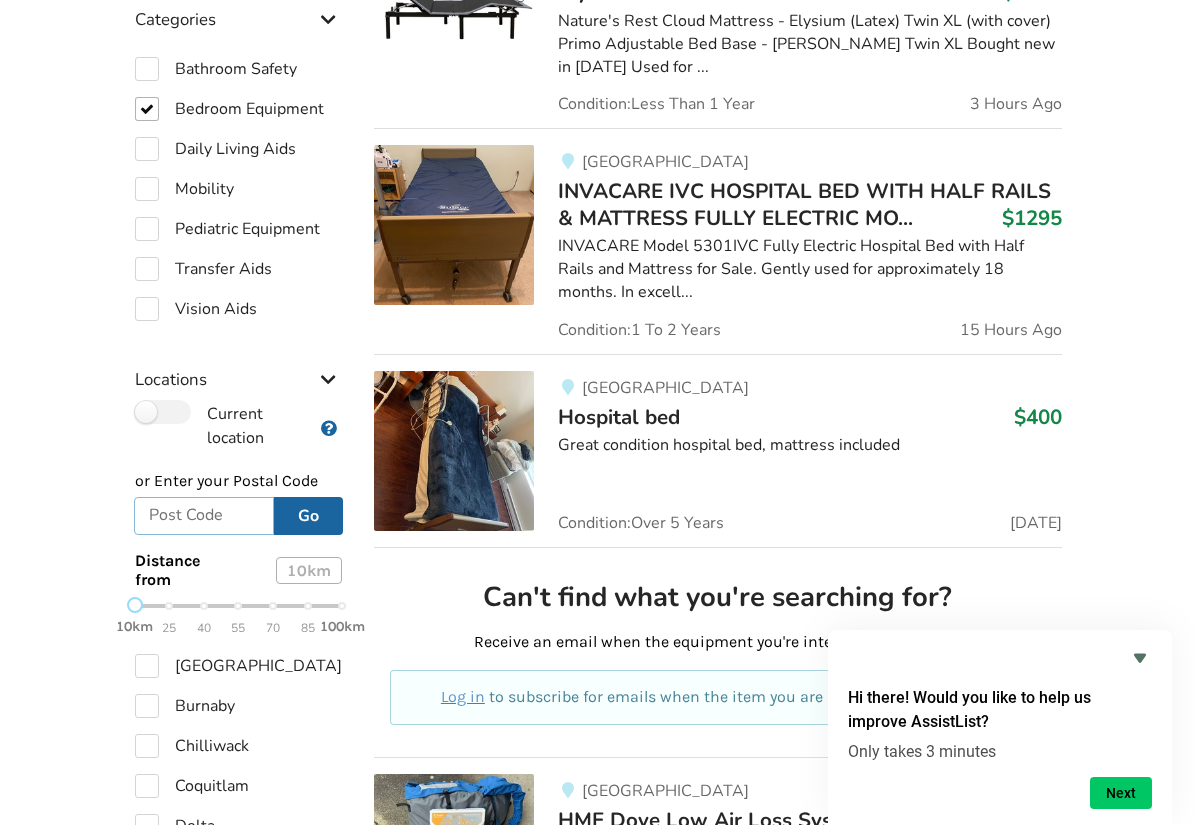 click at bounding box center (204, 516) 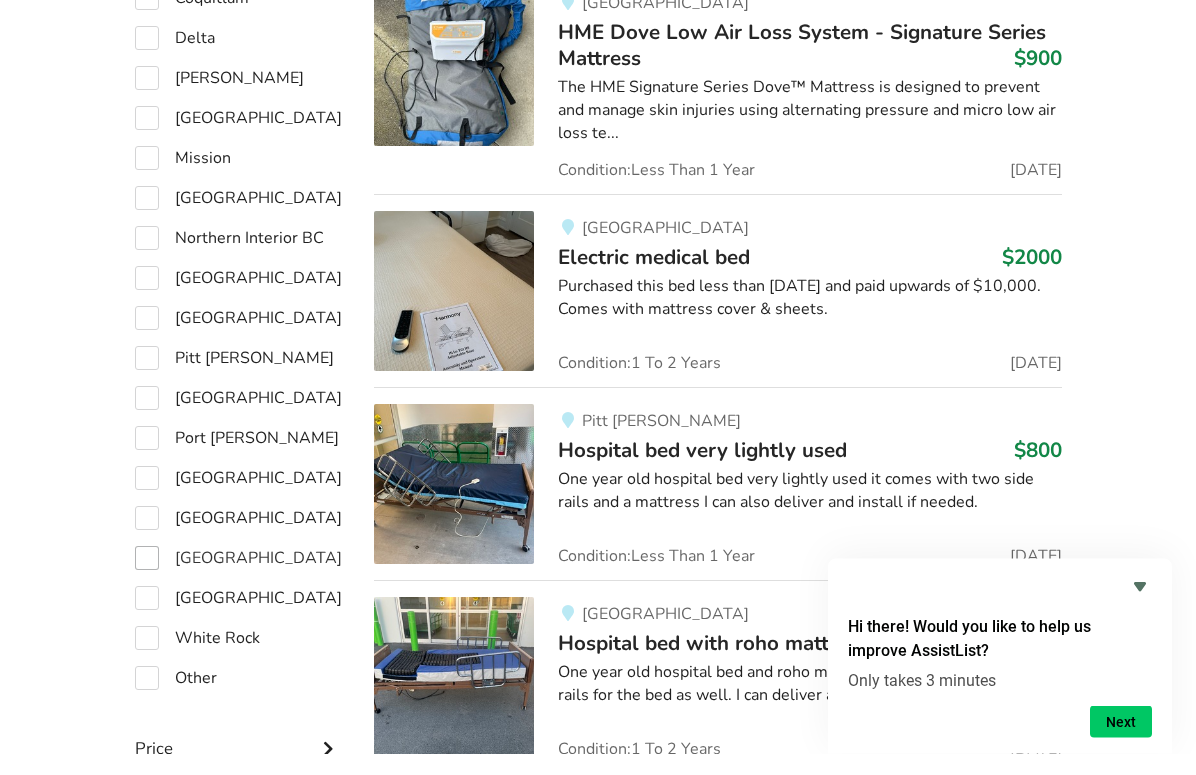 scroll, scrollTop: 1390, scrollLeft: 0, axis: vertical 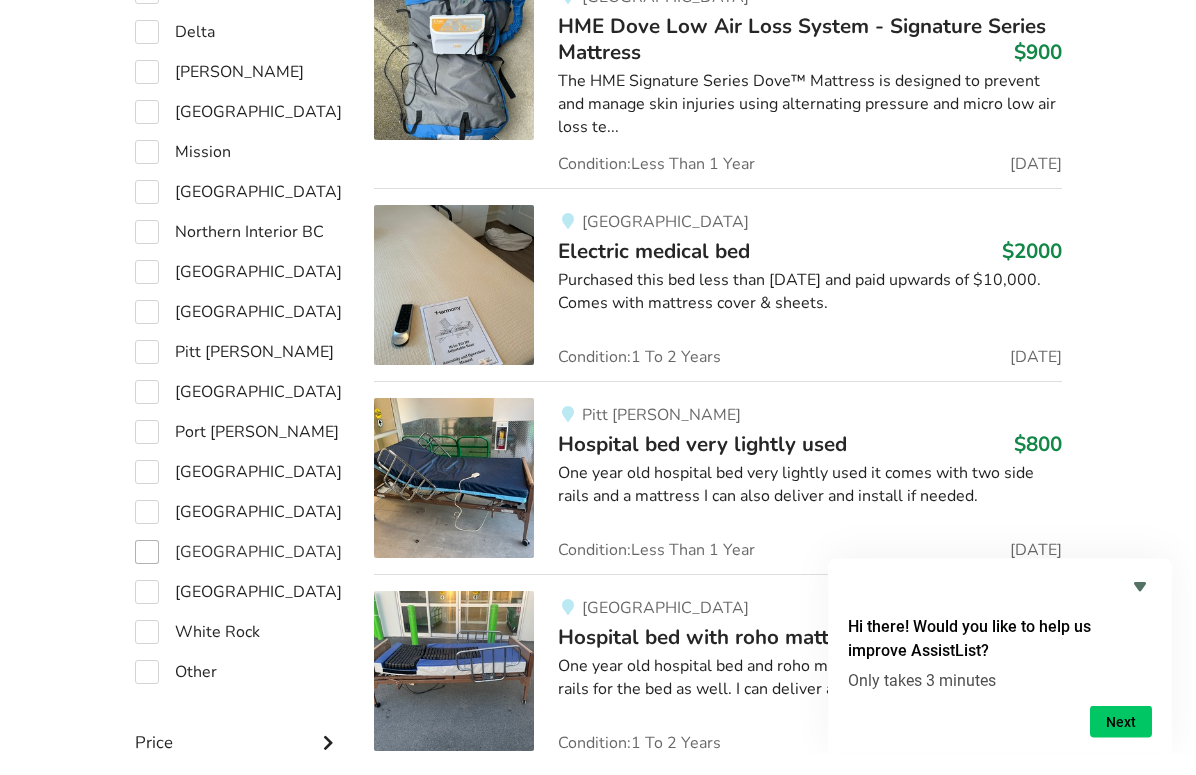 type on "V6A 4J4" 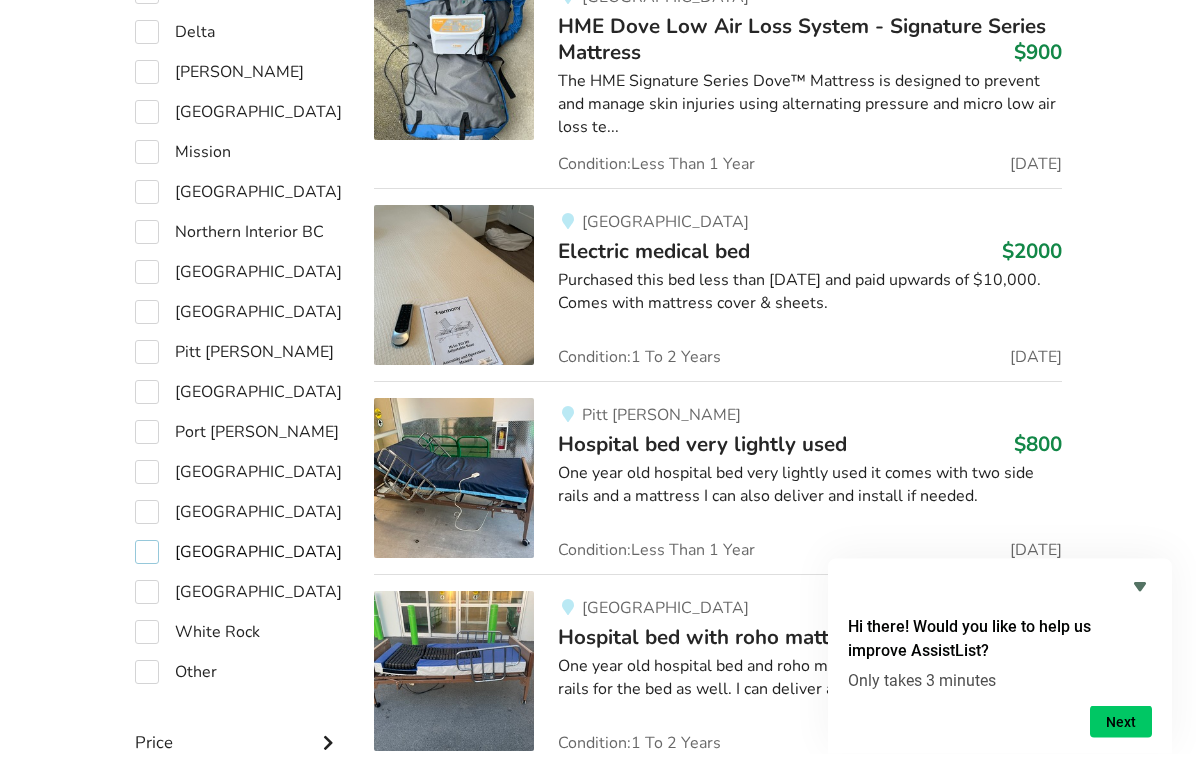 click on "[GEOGRAPHIC_DATA]" at bounding box center [238, 574] 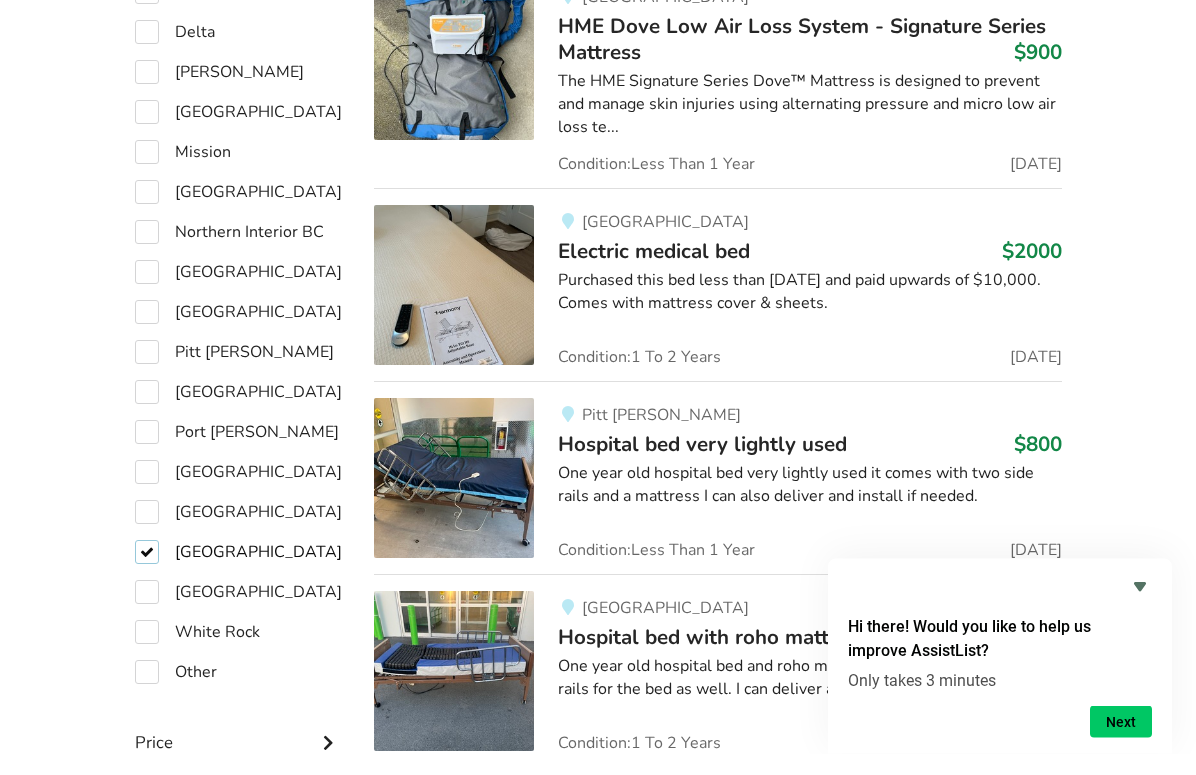checkbox on "true" 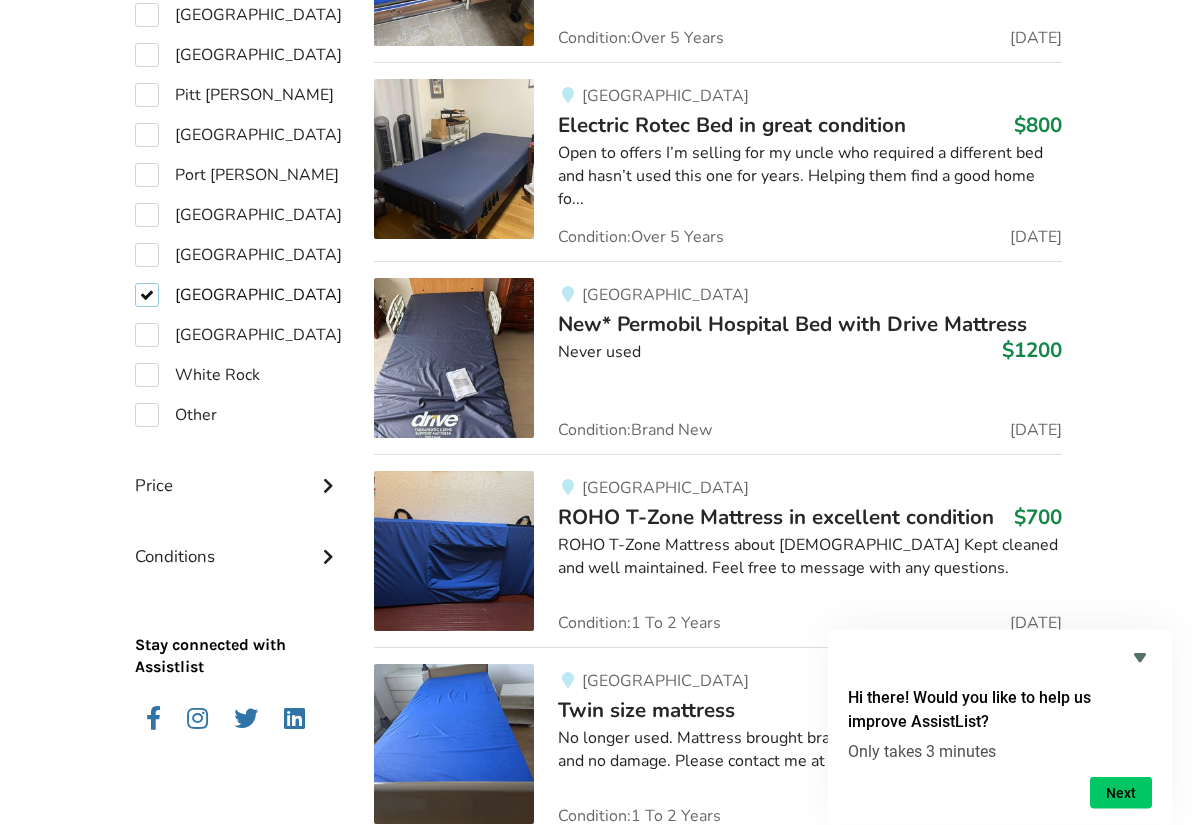scroll, scrollTop: 1727, scrollLeft: 0, axis: vertical 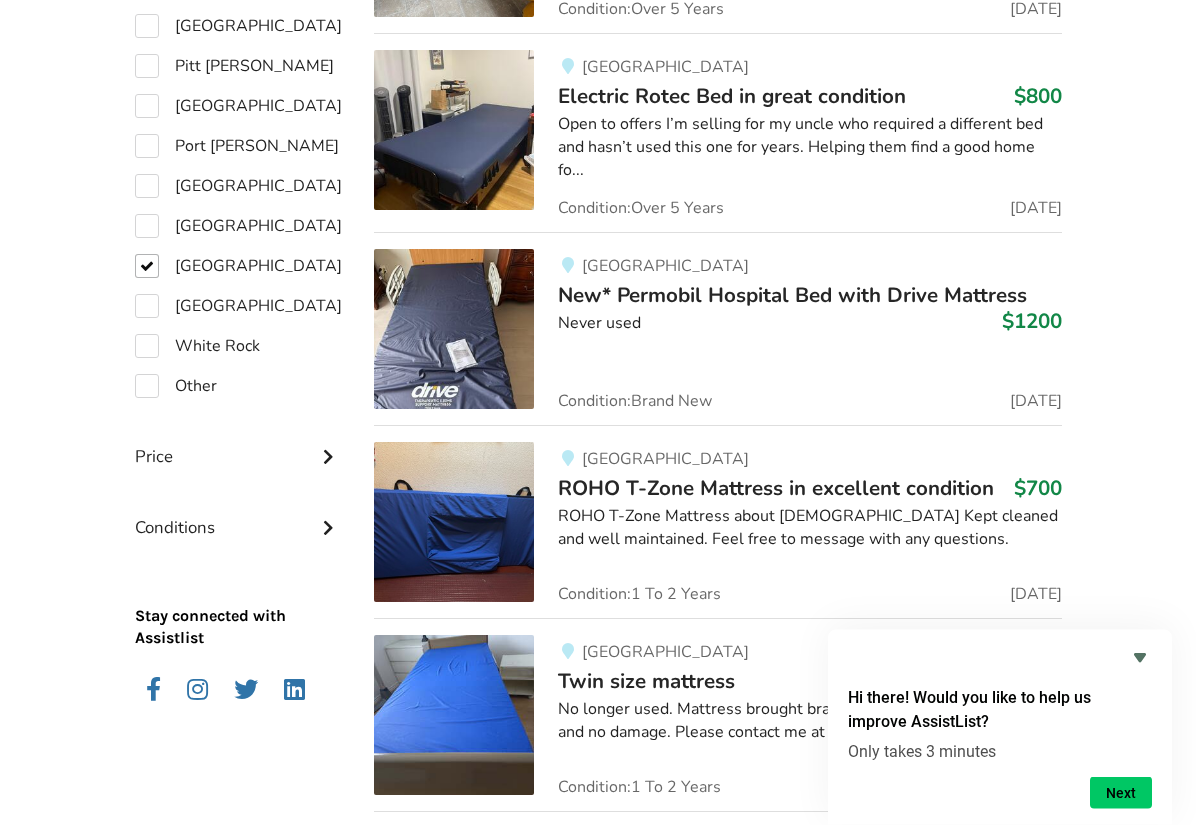 click at bounding box center [328, 455] 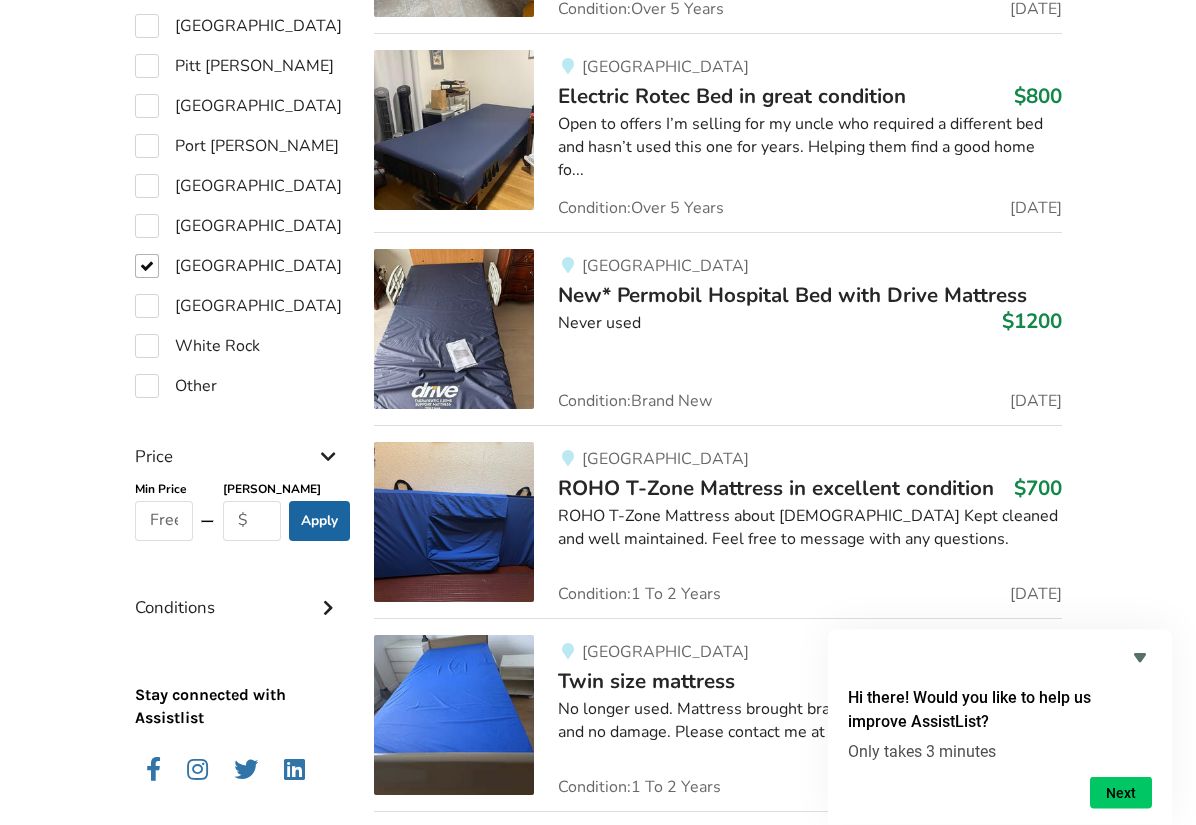 scroll, scrollTop: 1728, scrollLeft: 0, axis: vertical 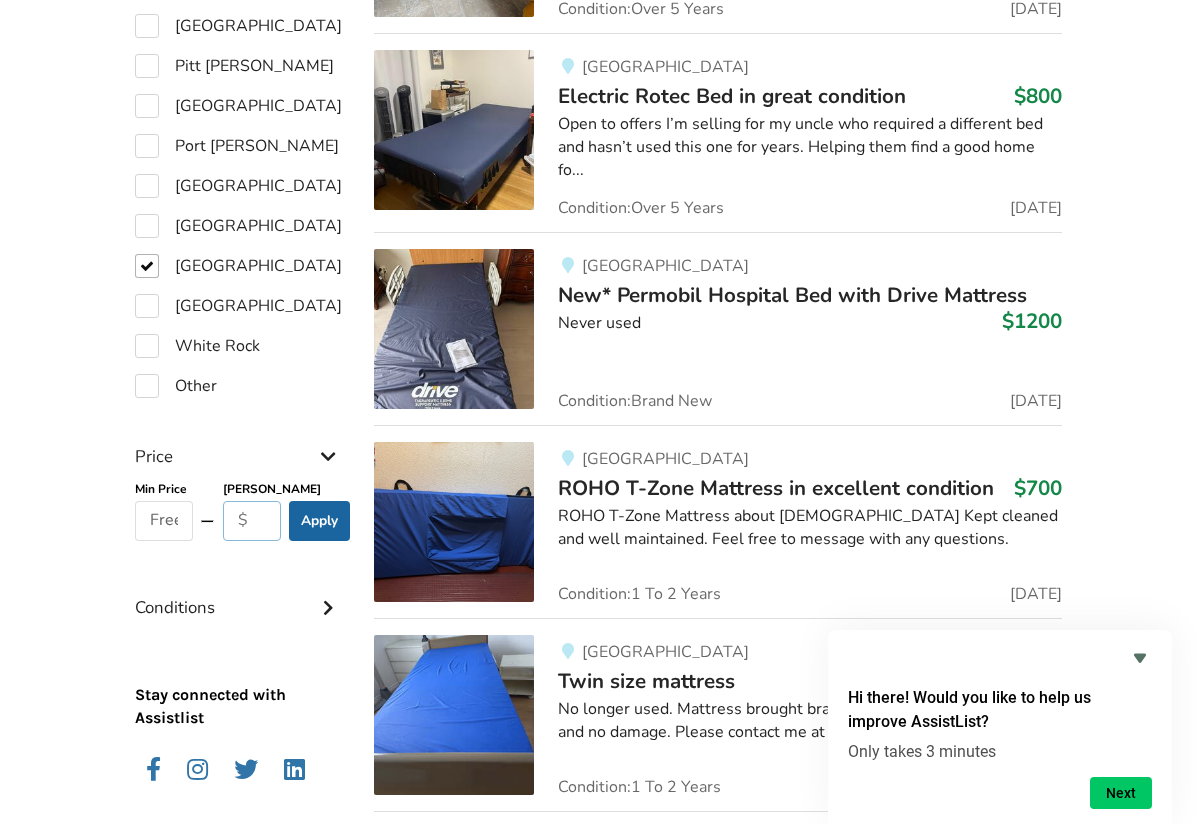 click at bounding box center (252, 521) 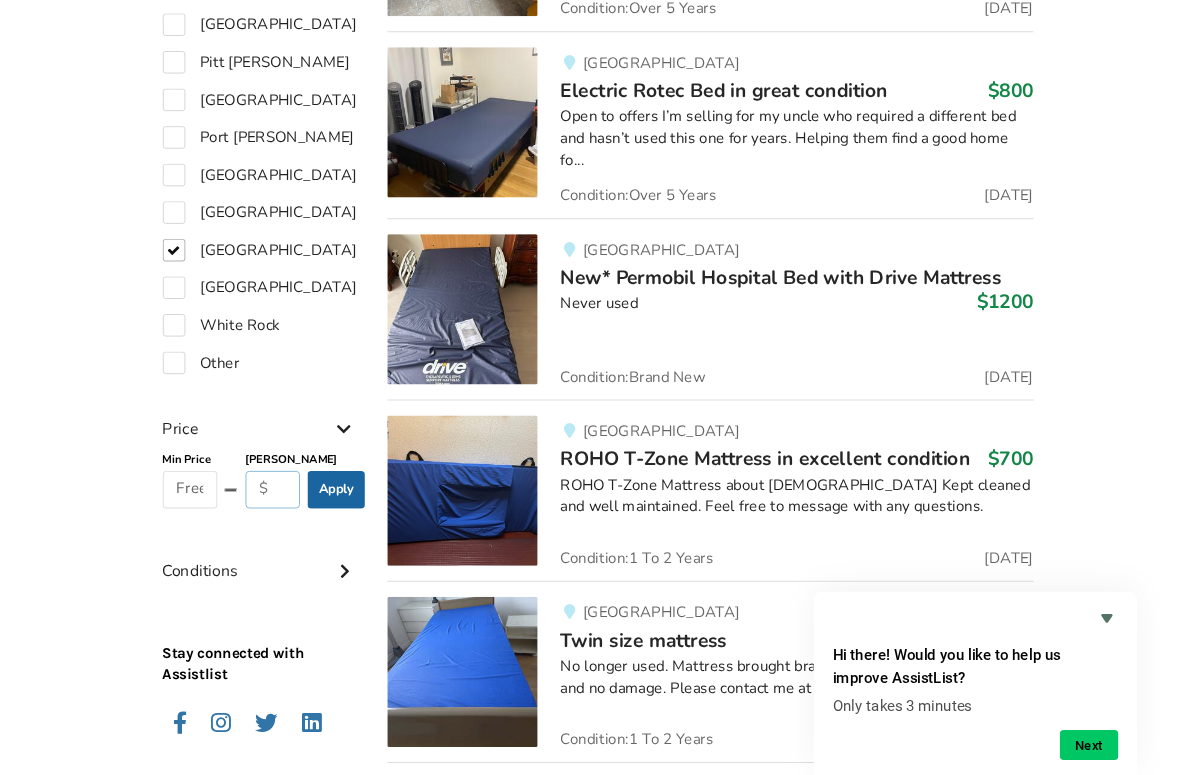 scroll, scrollTop: 1727, scrollLeft: 0, axis: vertical 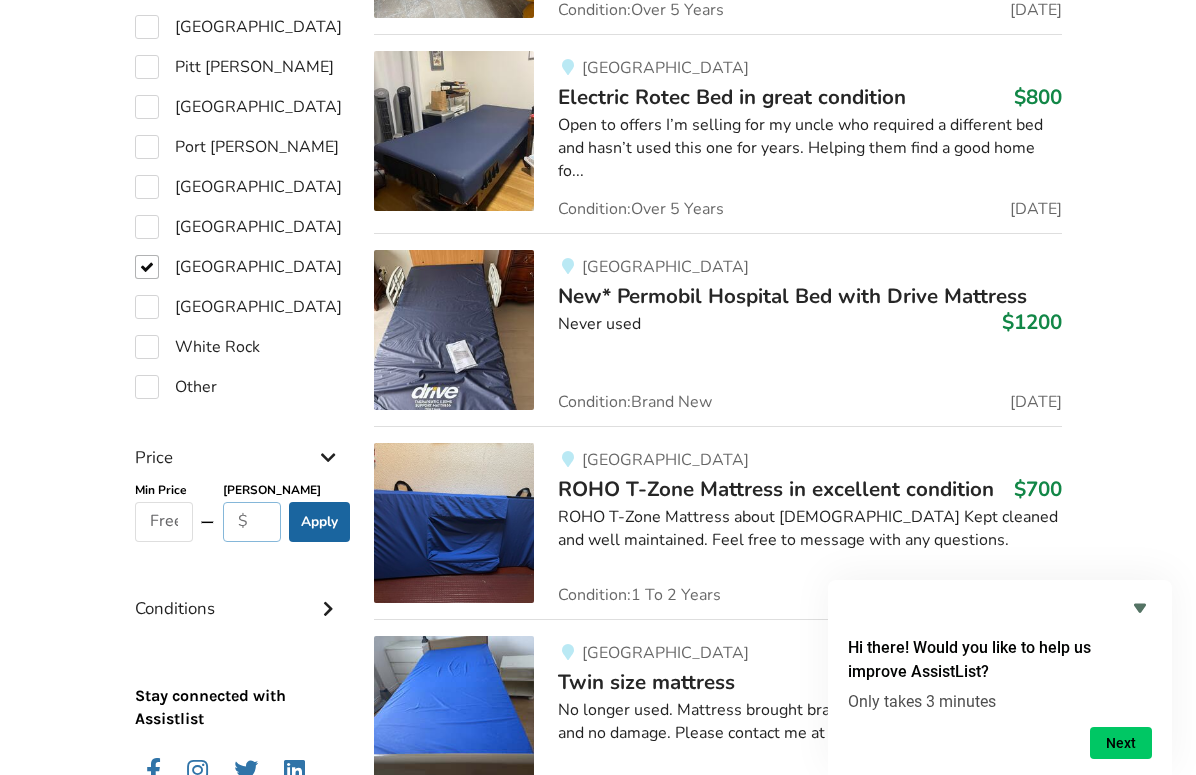 click at bounding box center [252, 522] 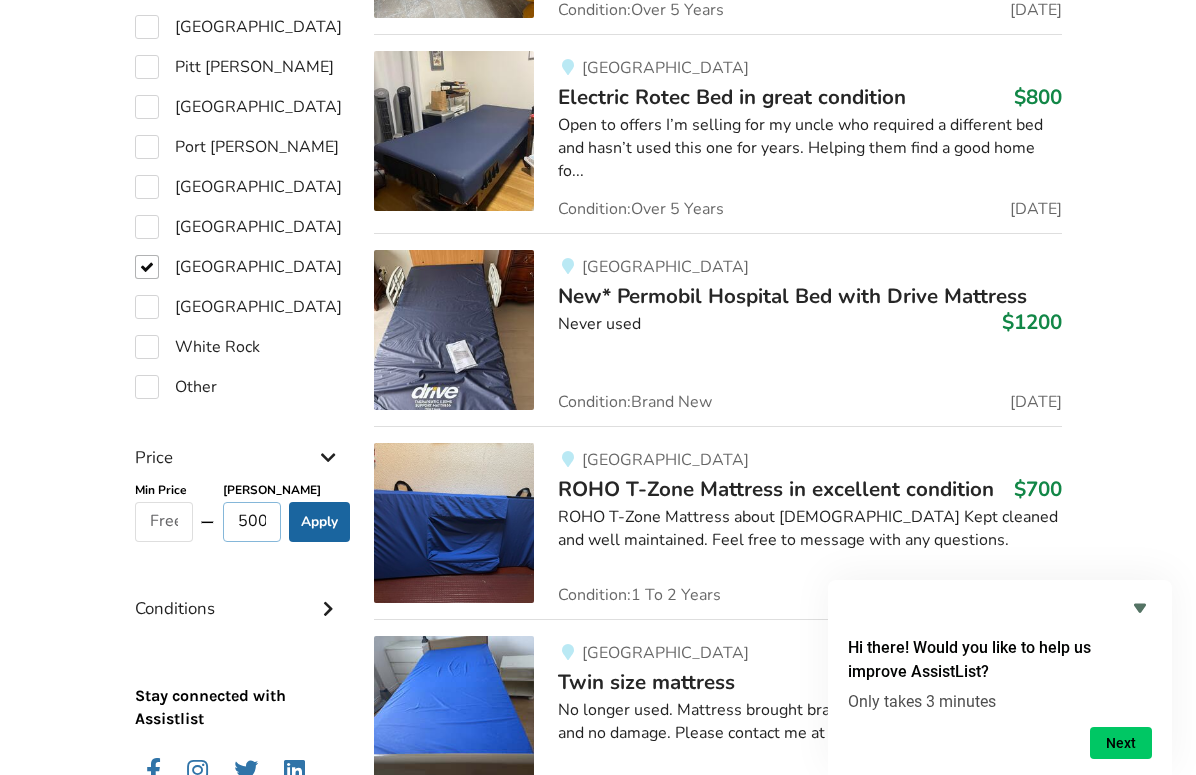 type on "500" 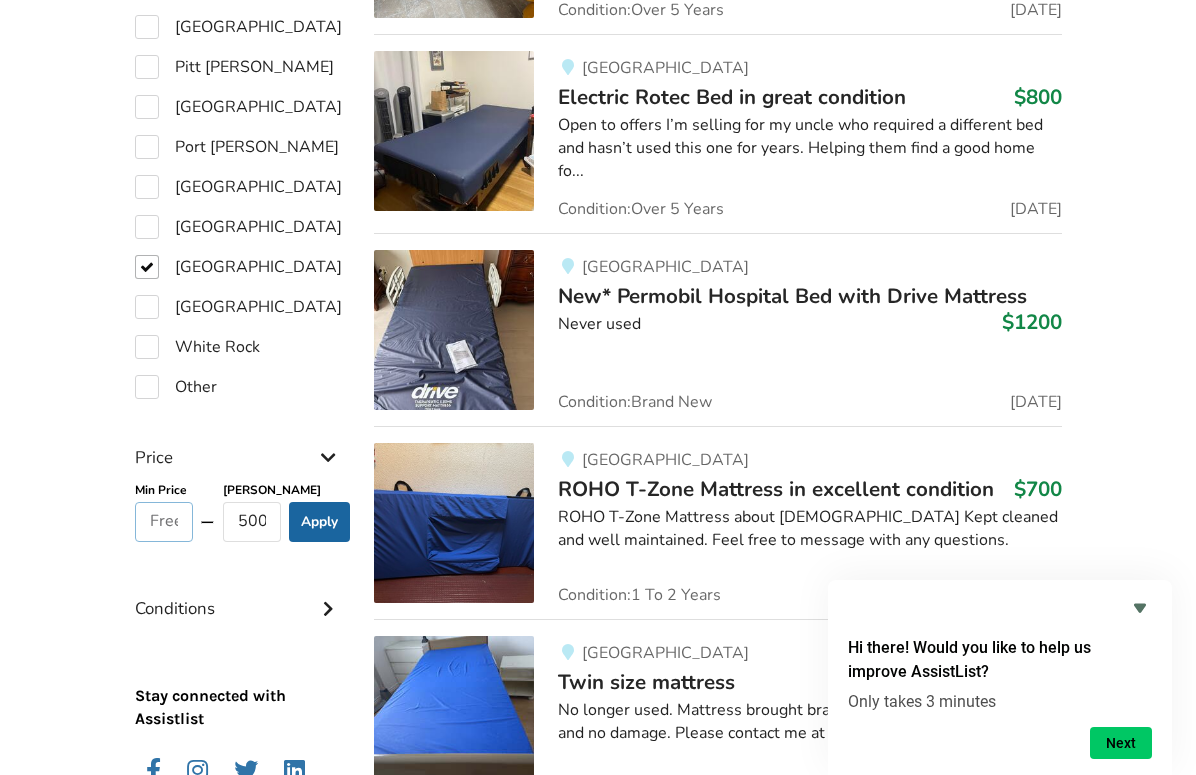 click at bounding box center (164, 522) 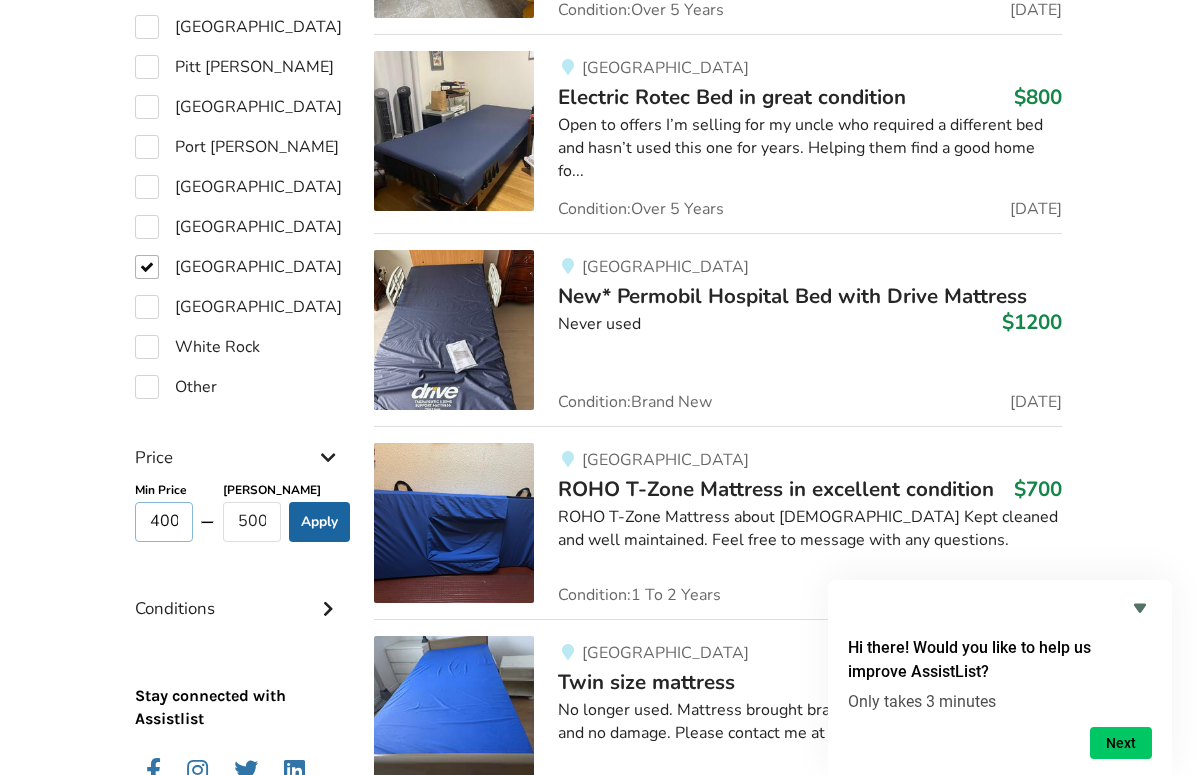 type on "400" 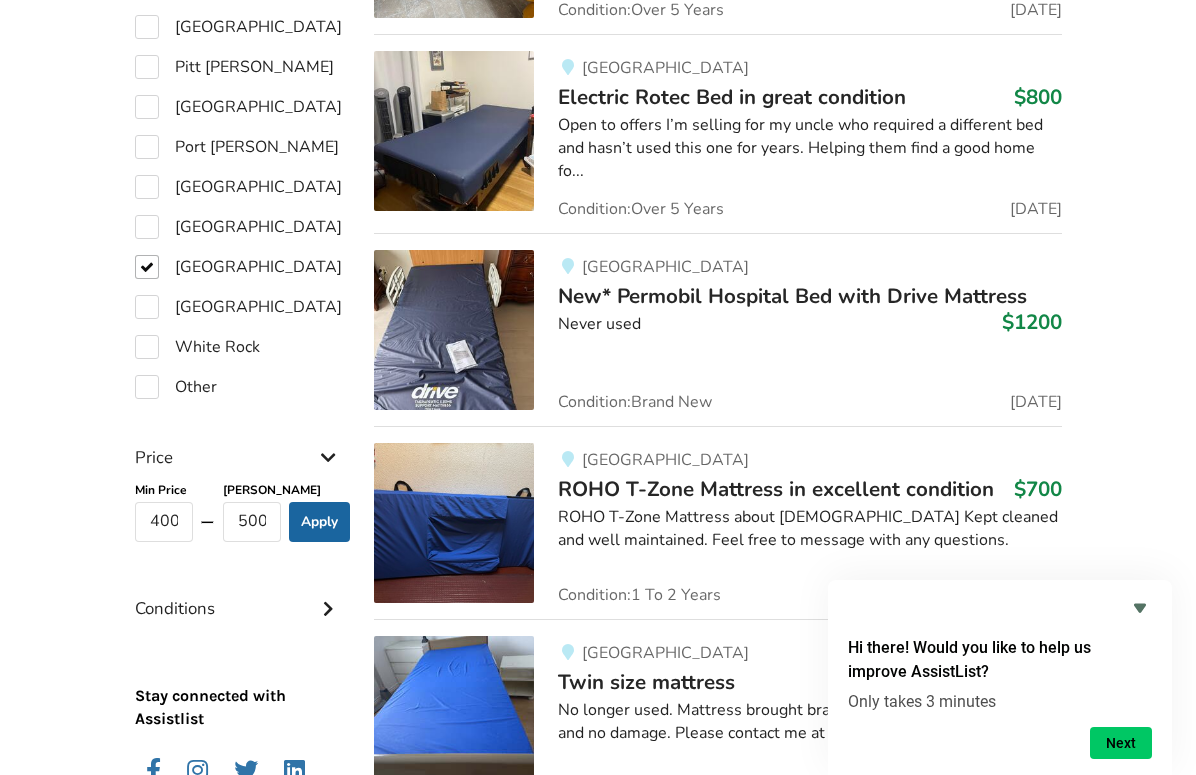 click at bounding box center (328, 606) 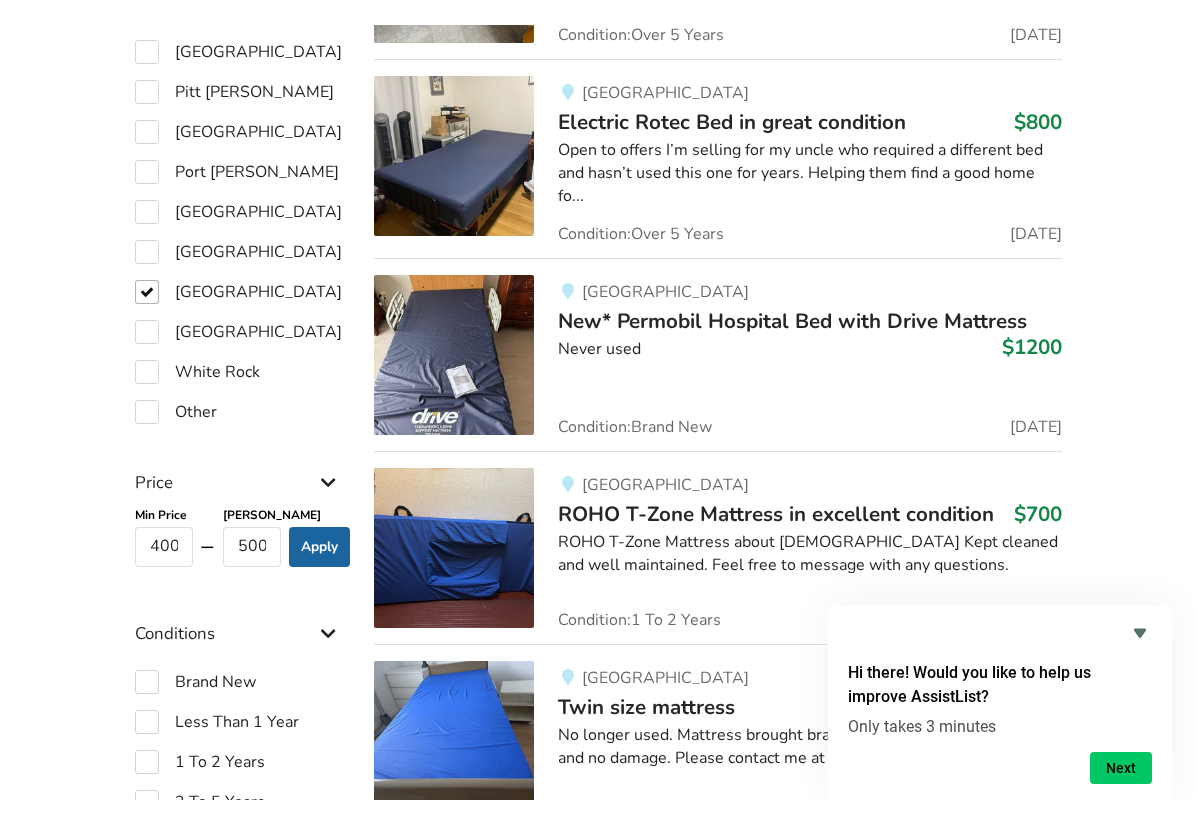 scroll, scrollTop: 1728, scrollLeft: 0, axis: vertical 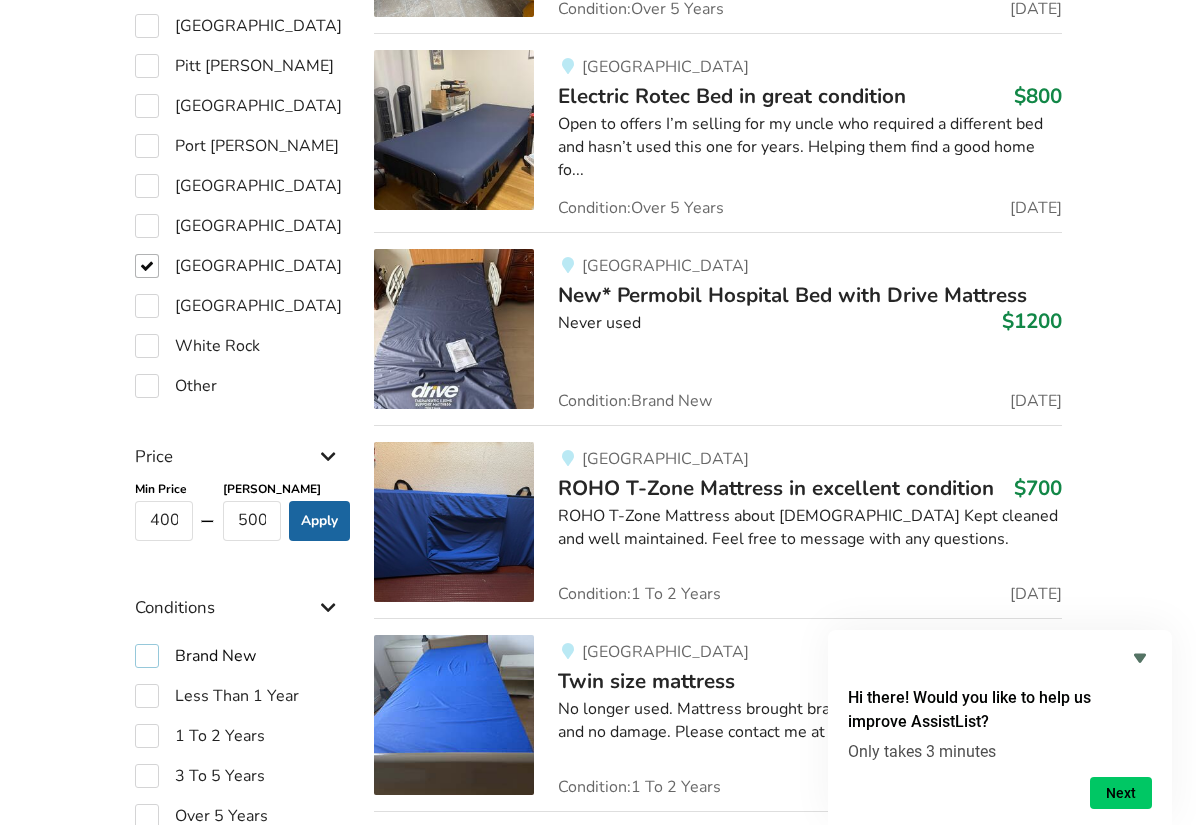 click on "Brand New" at bounding box center (195, 656) 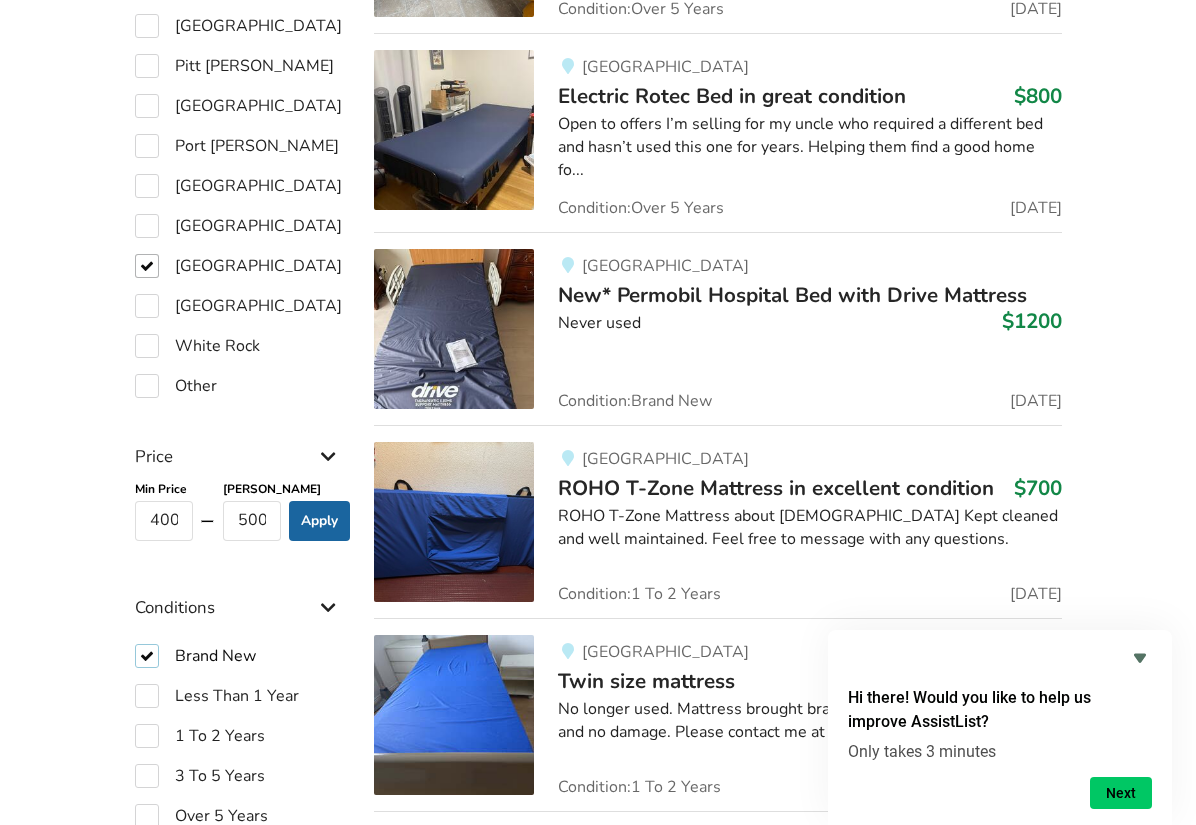 checkbox on "true" 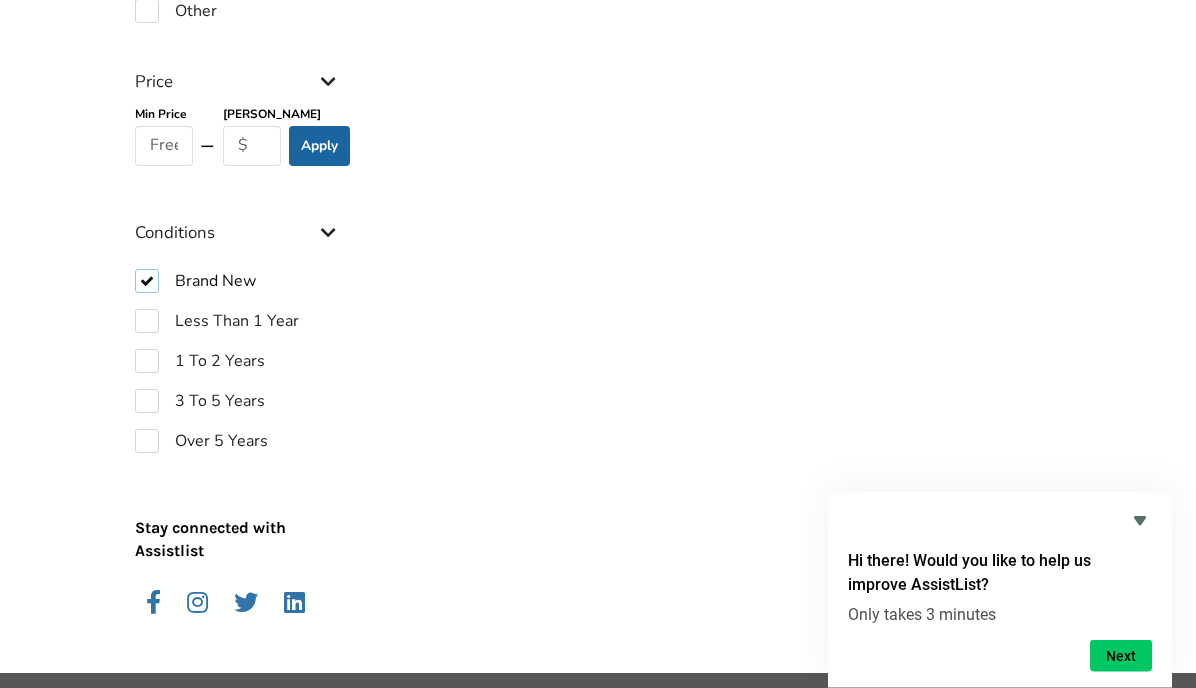 scroll, scrollTop: 2144, scrollLeft: 0, axis: vertical 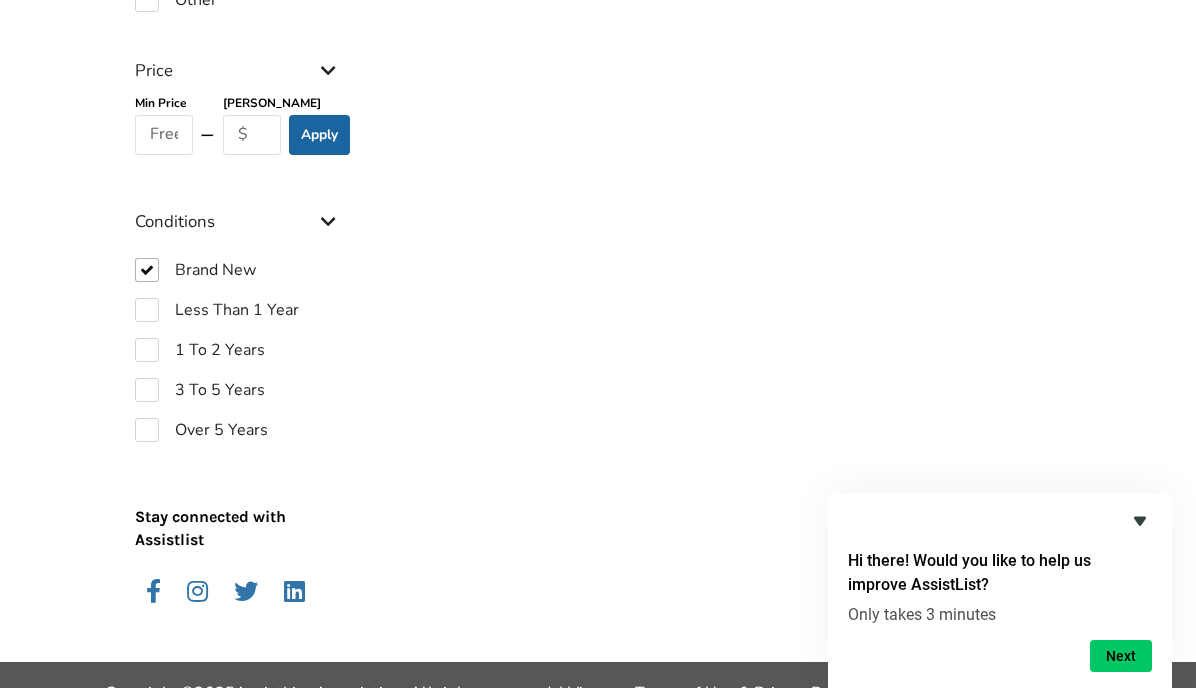 click 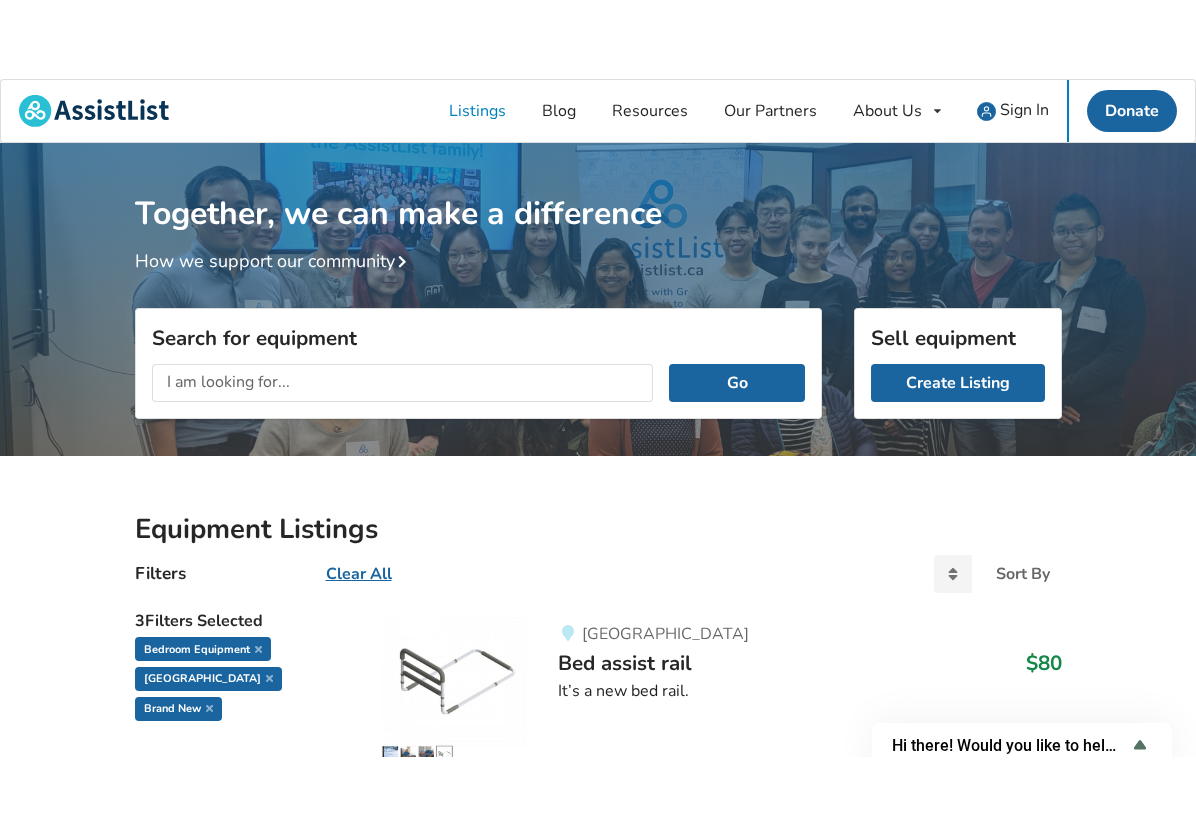 scroll, scrollTop: 1, scrollLeft: 0, axis: vertical 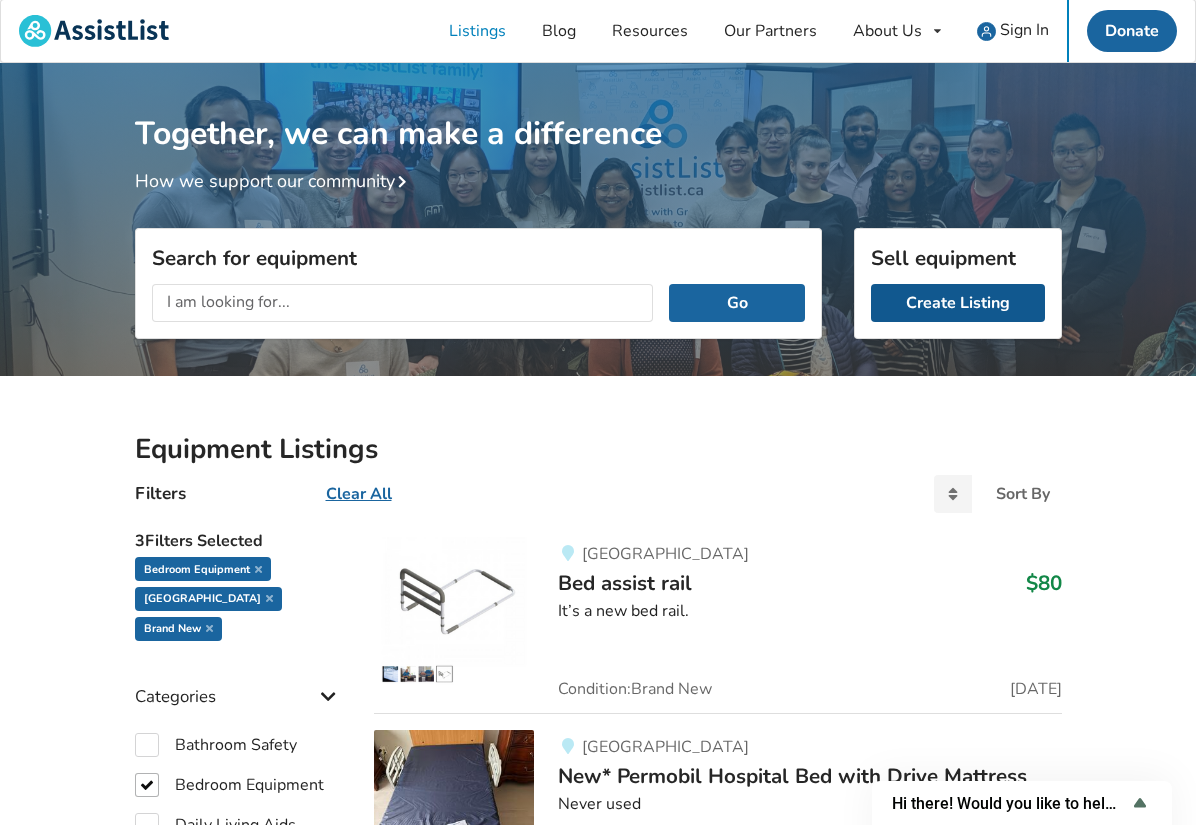 click on "Create Listing" at bounding box center (958, 303) 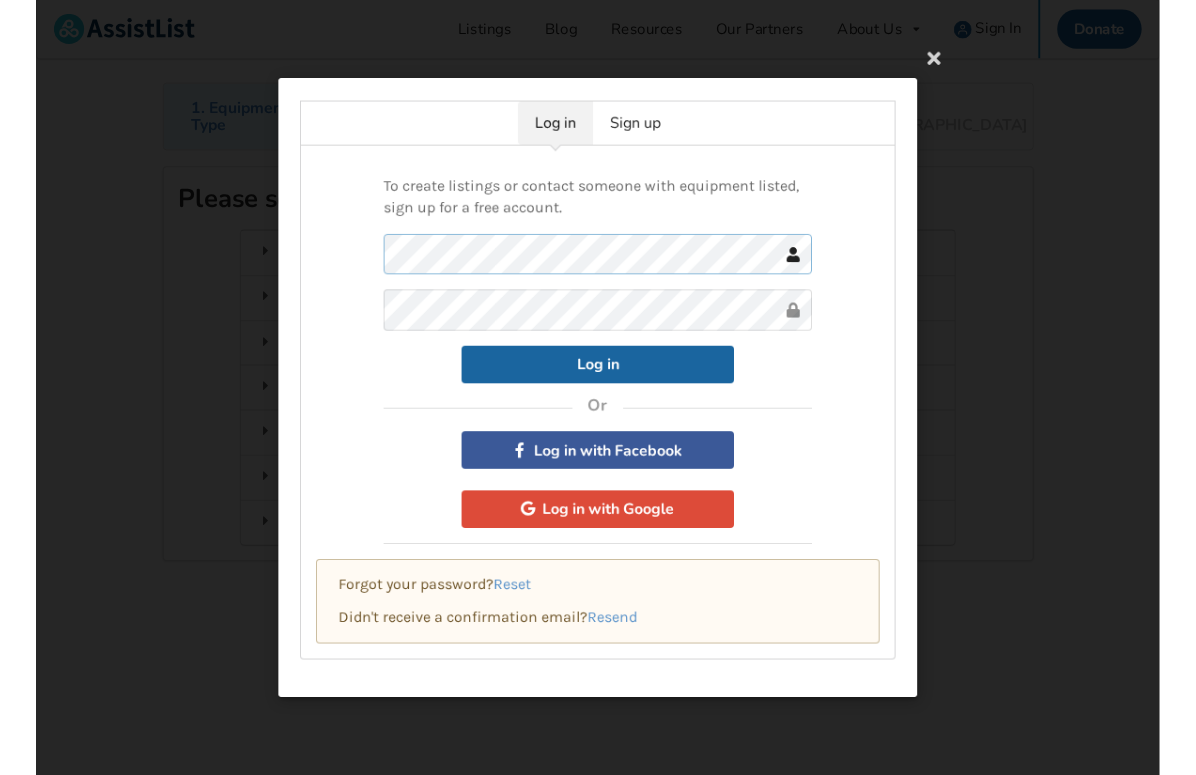 scroll, scrollTop: 0, scrollLeft: 0, axis: both 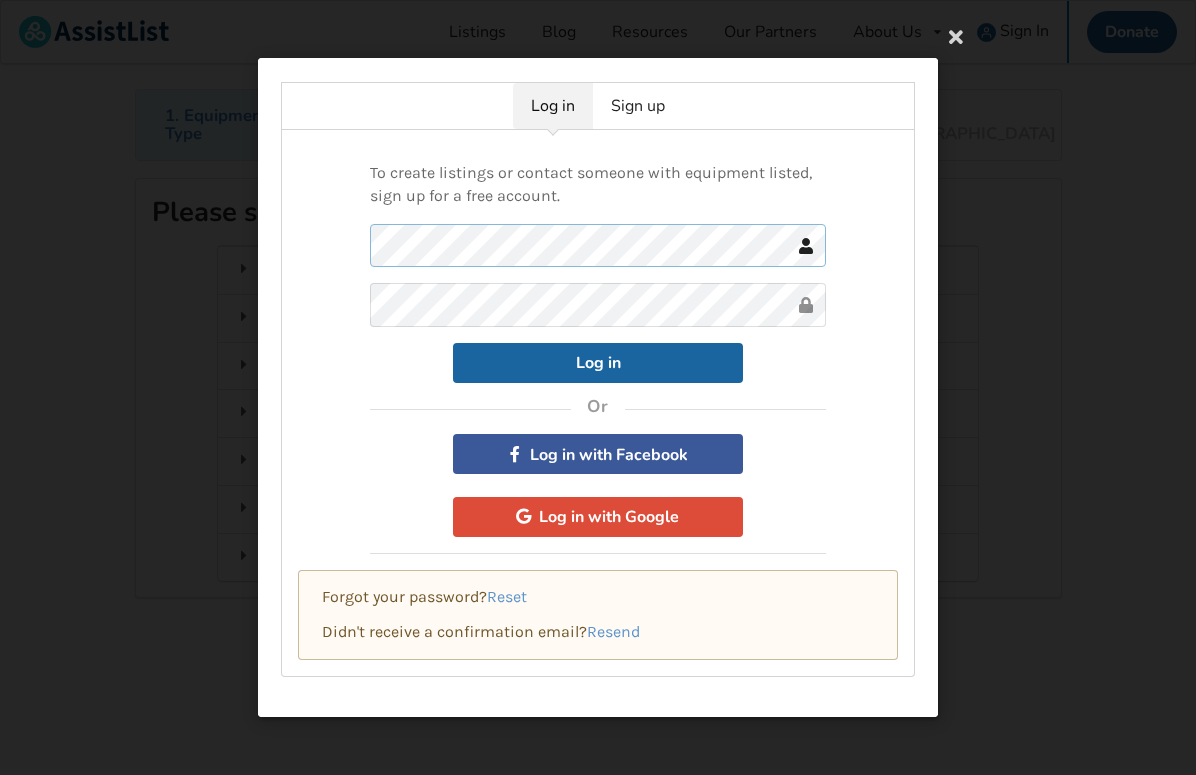 click on "Log in" at bounding box center [598, 303] 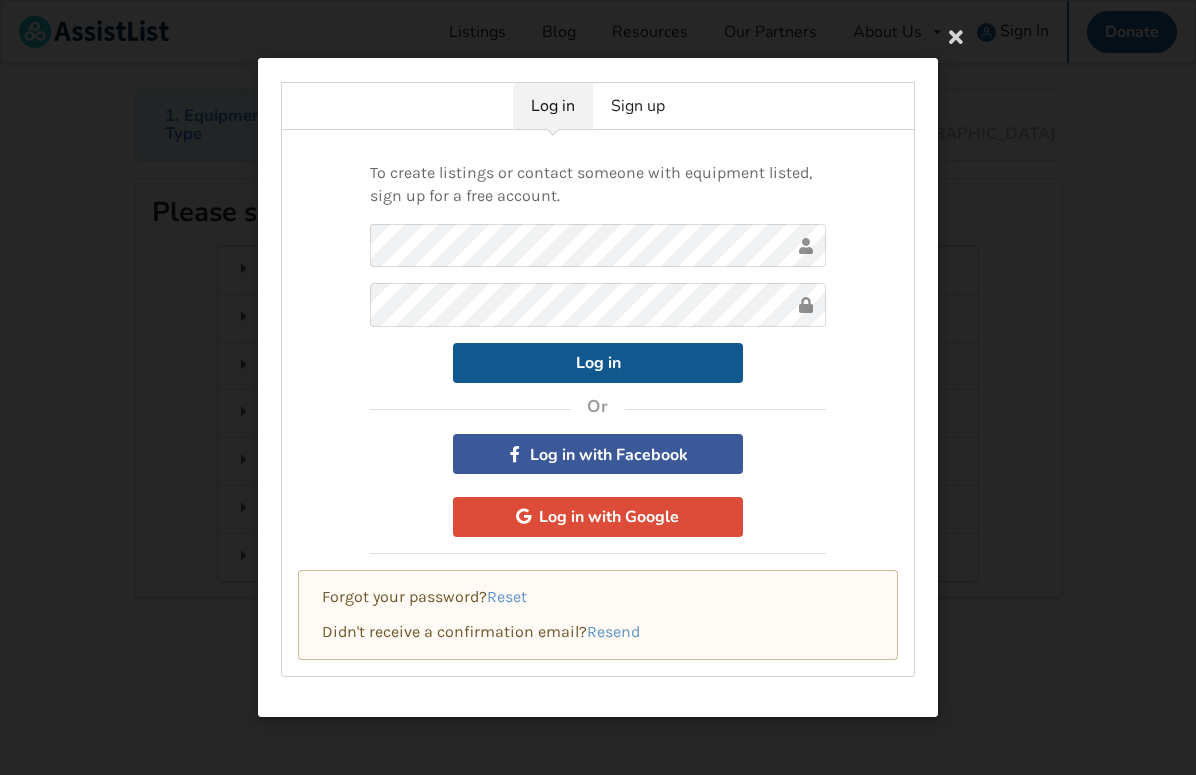 click on "Log in" at bounding box center [598, 363] 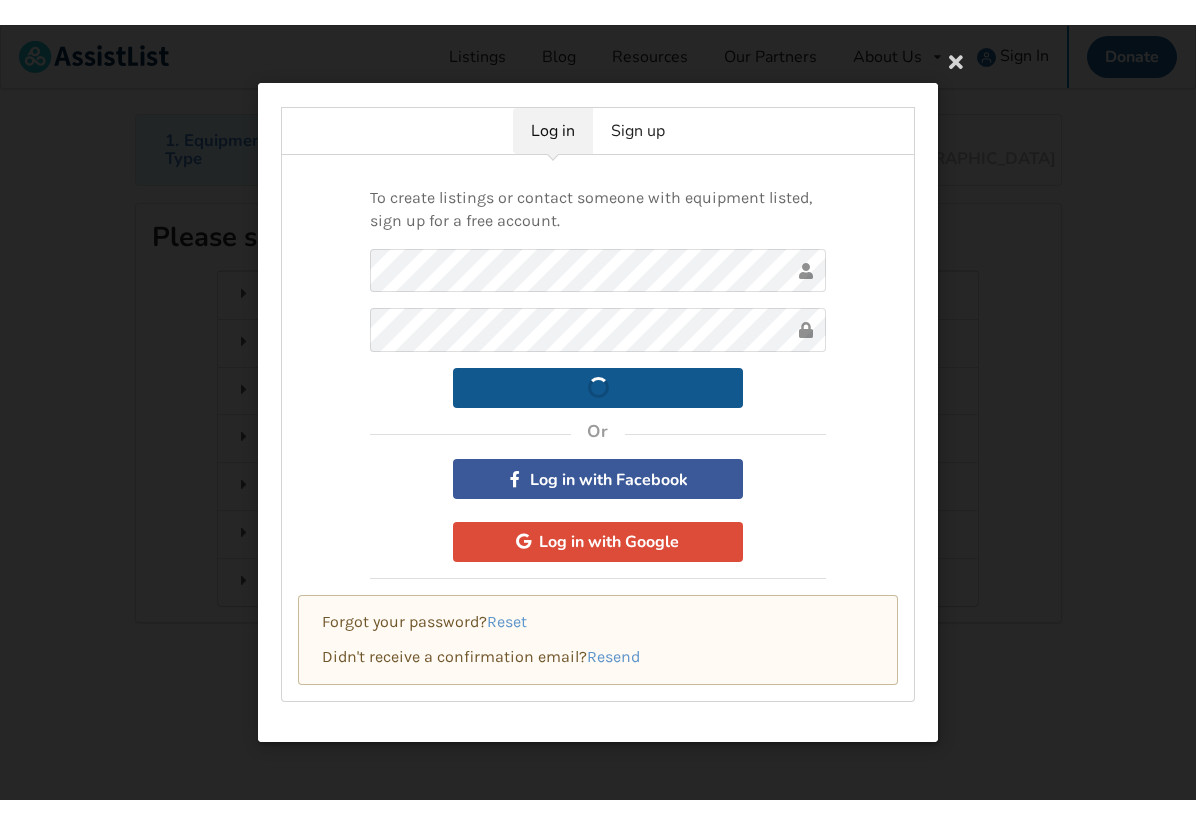 scroll, scrollTop: 1, scrollLeft: 0, axis: vertical 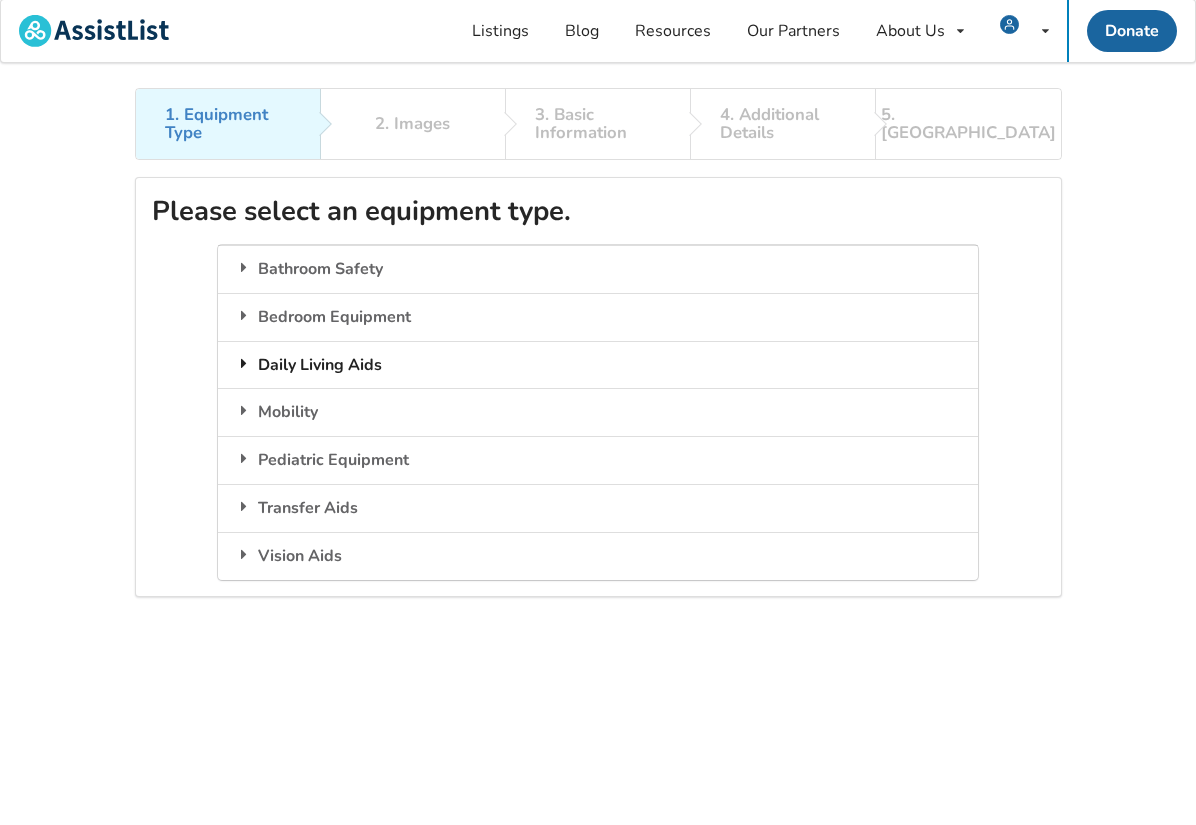 click on "Daily Living Aids" at bounding box center (597, 365) 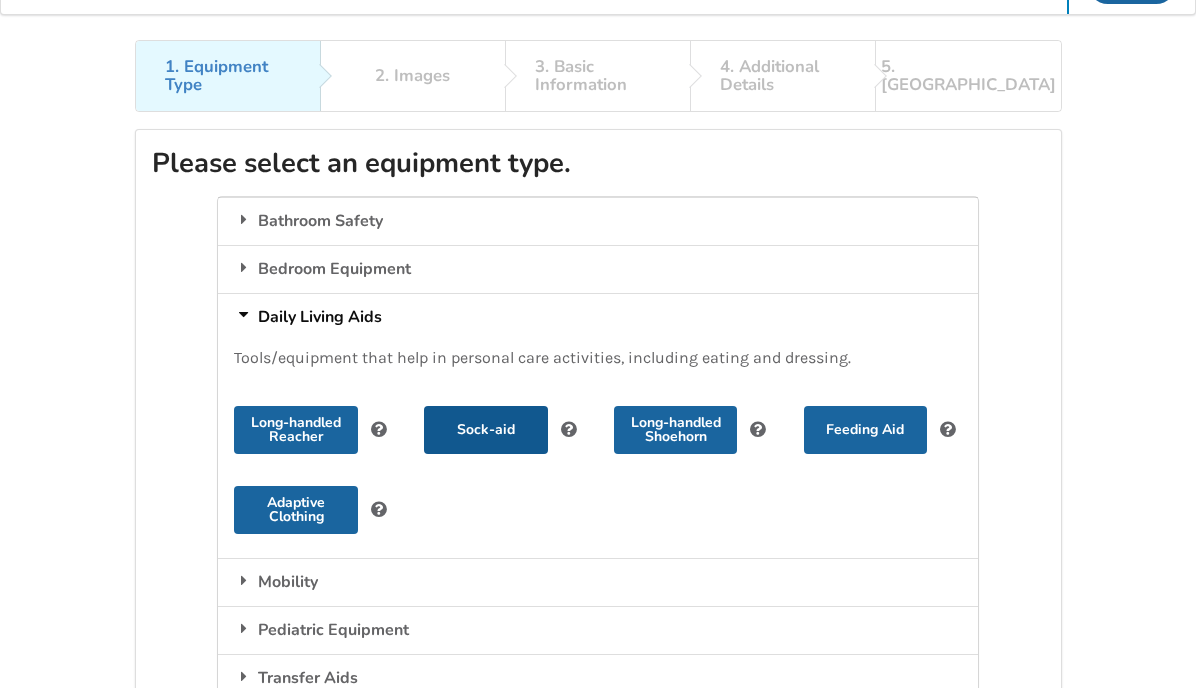 scroll, scrollTop: 0, scrollLeft: 0, axis: both 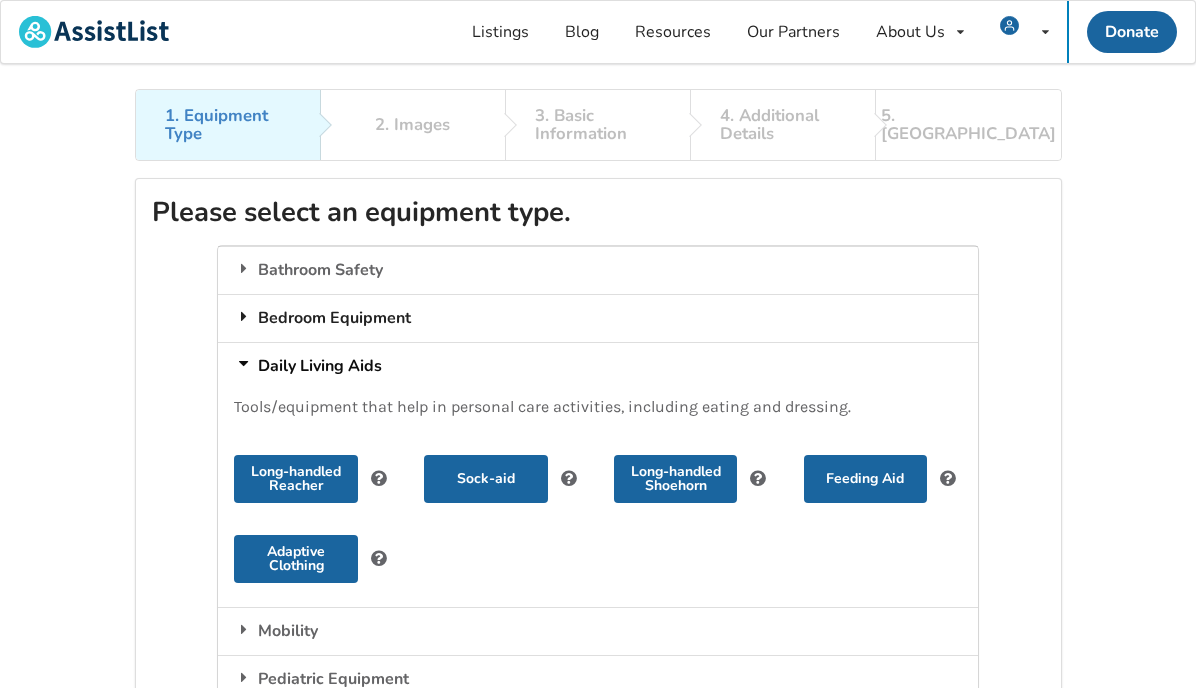 click on "Bedroom Equipment" at bounding box center (597, 318) 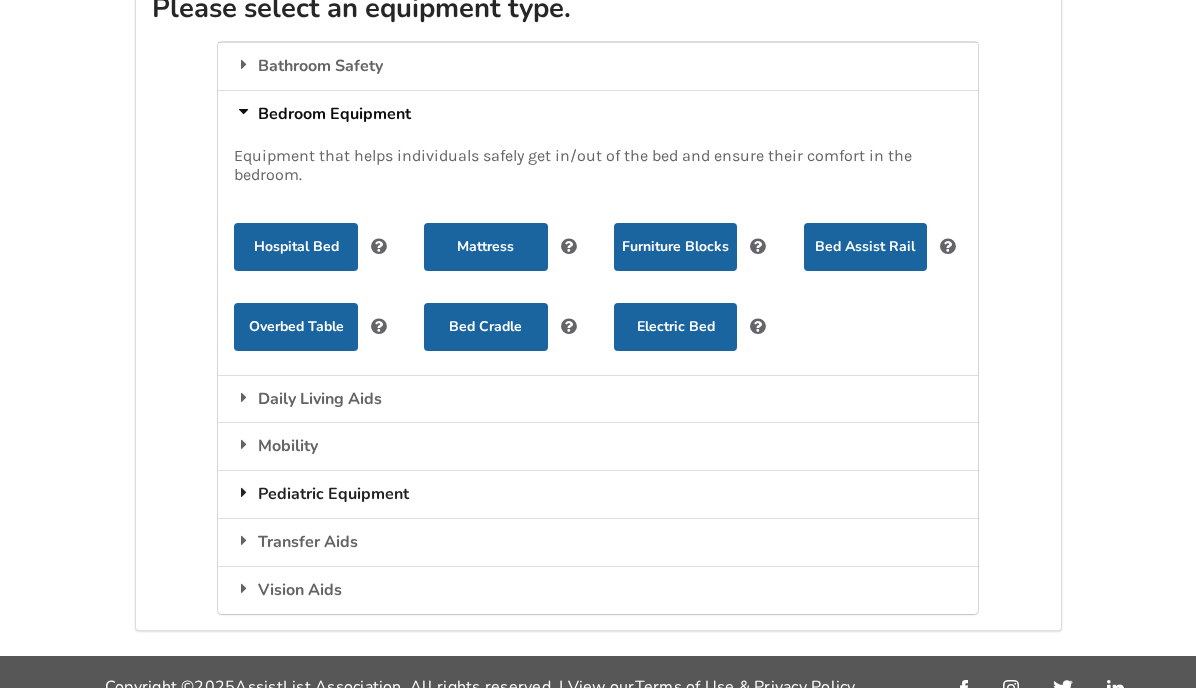 scroll, scrollTop: 210, scrollLeft: 0, axis: vertical 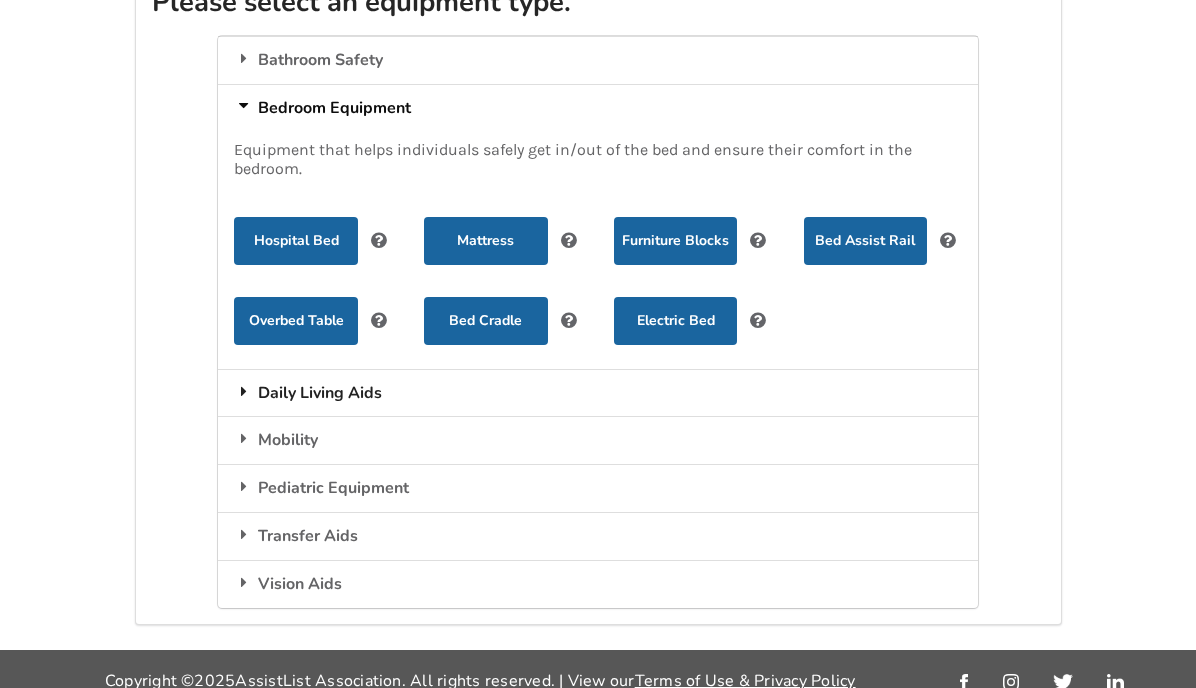 click on "Daily Living Aids" at bounding box center [597, 393] 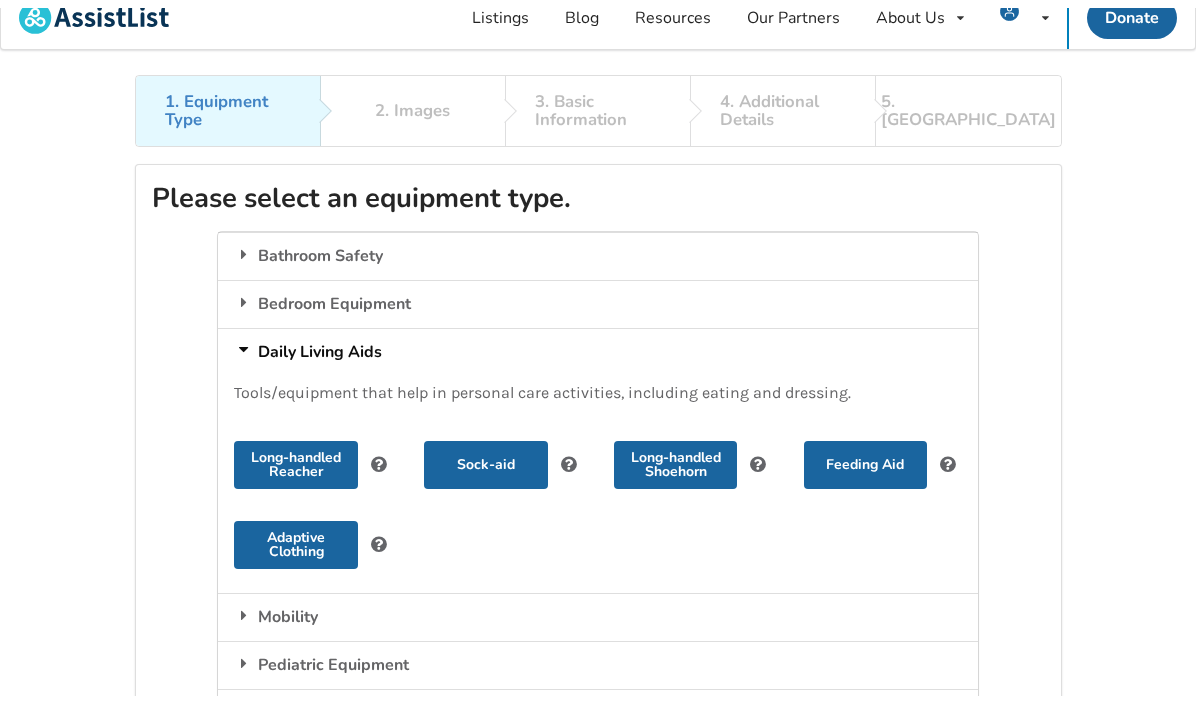 scroll, scrollTop: 0, scrollLeft: 0, axis: both 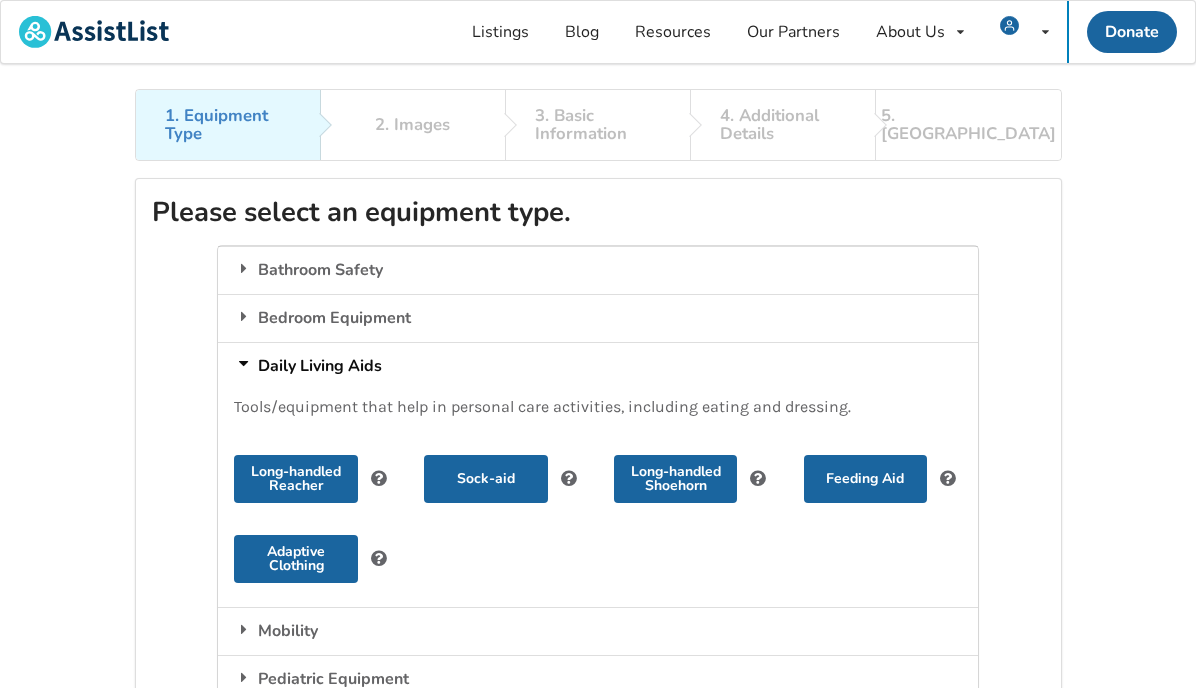 click on "1. Equipment Type 2. Images 3. Basic Information 4. Additional Details 5. [GEOGRAPHIC_DATA]" at bounding box center [598, 124] 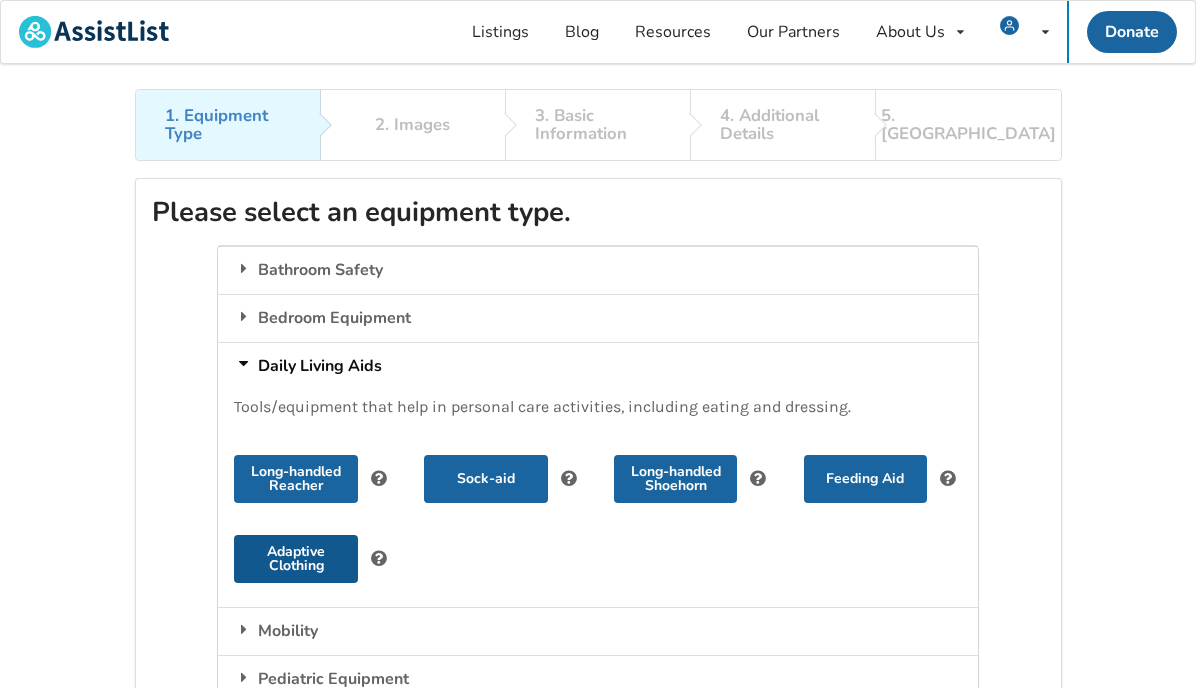 click on "Adaptive Clothing" at bounding box center [295, 559] 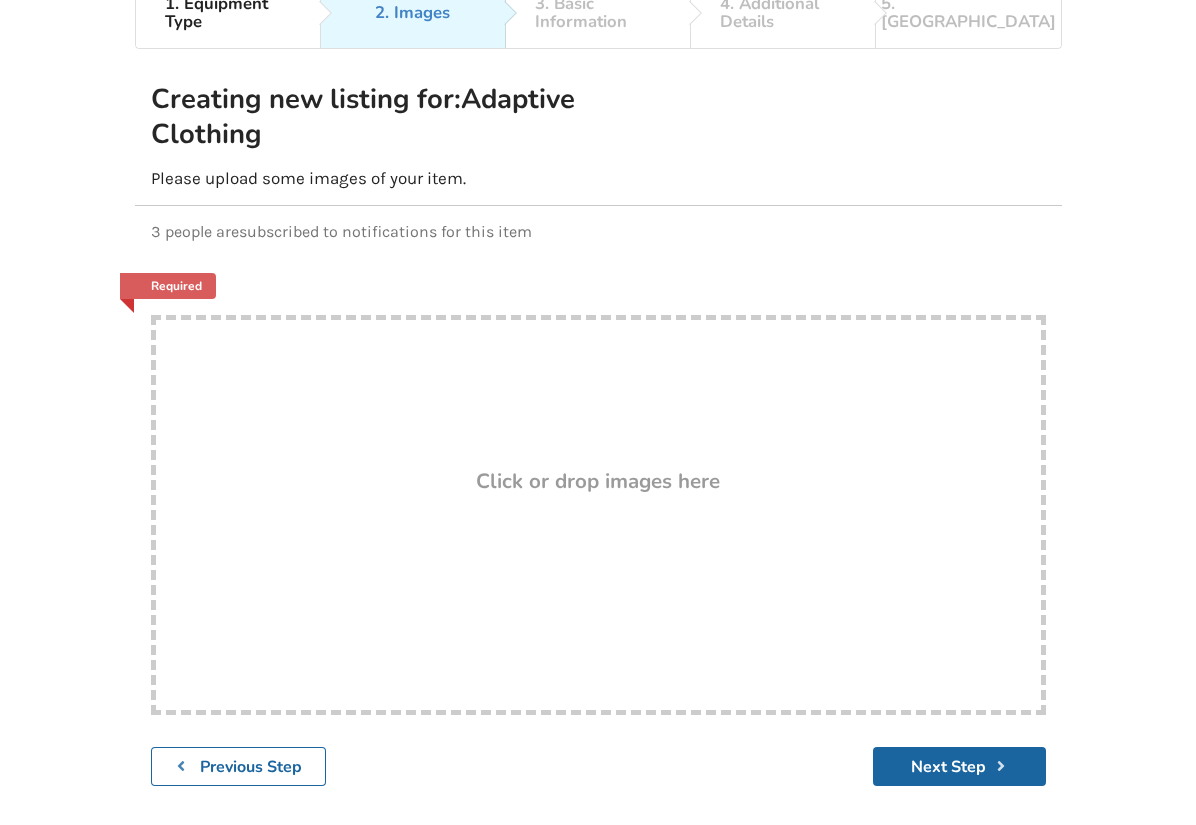 scroll, scrollTop: 112, scrollLeft: 0, axis: vertical 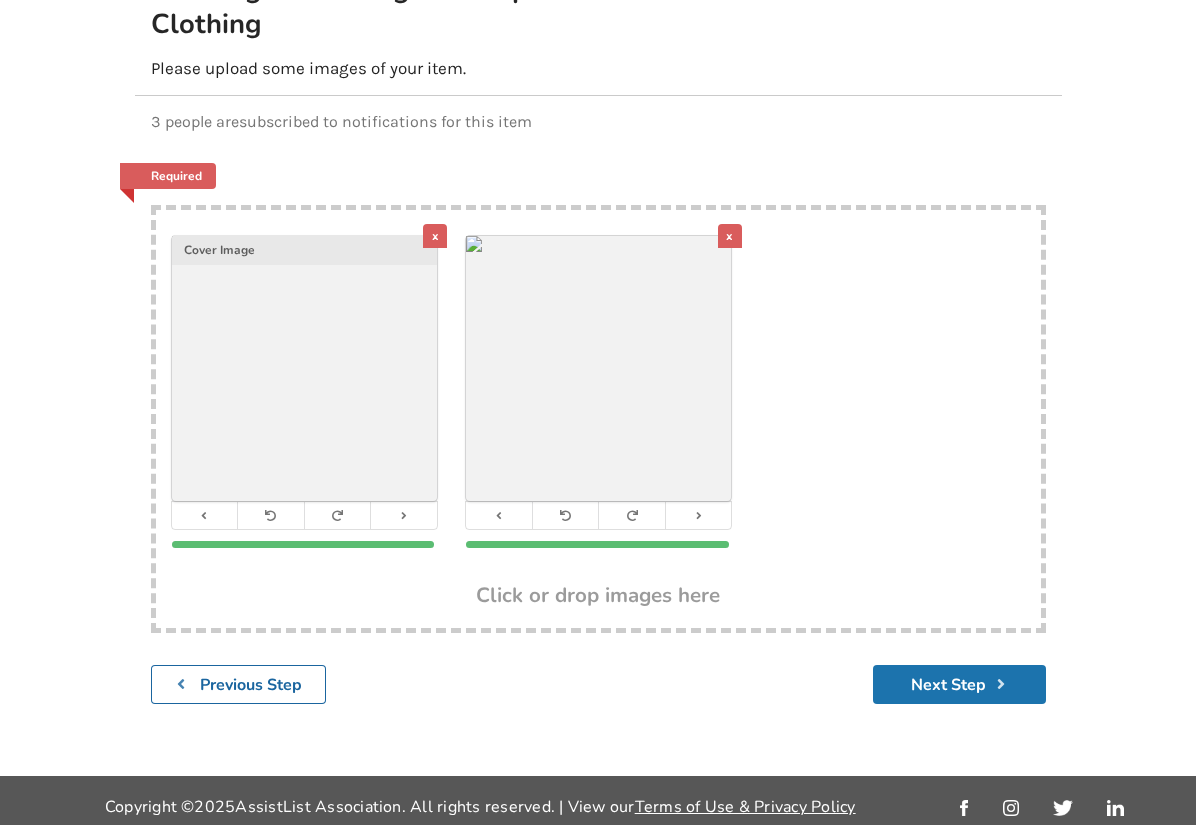 click on "Next Step" at bounding box center (959, 685) 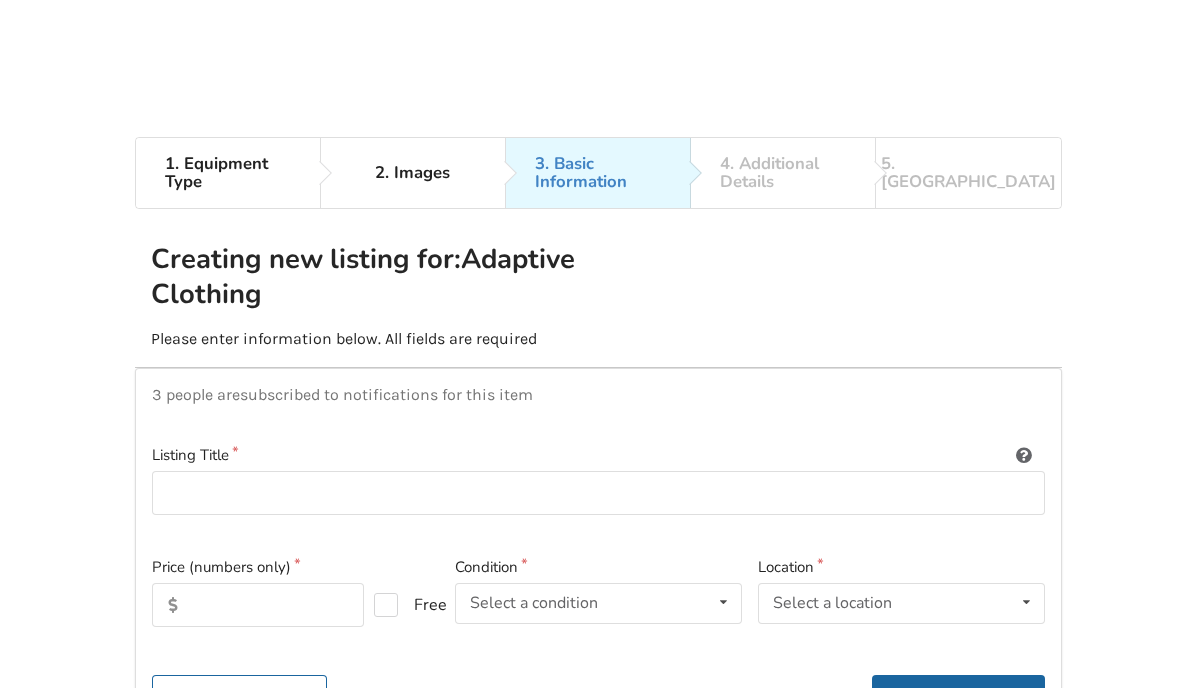 scroll, scrollTop: 0, scrollLeft: 0, axis: both 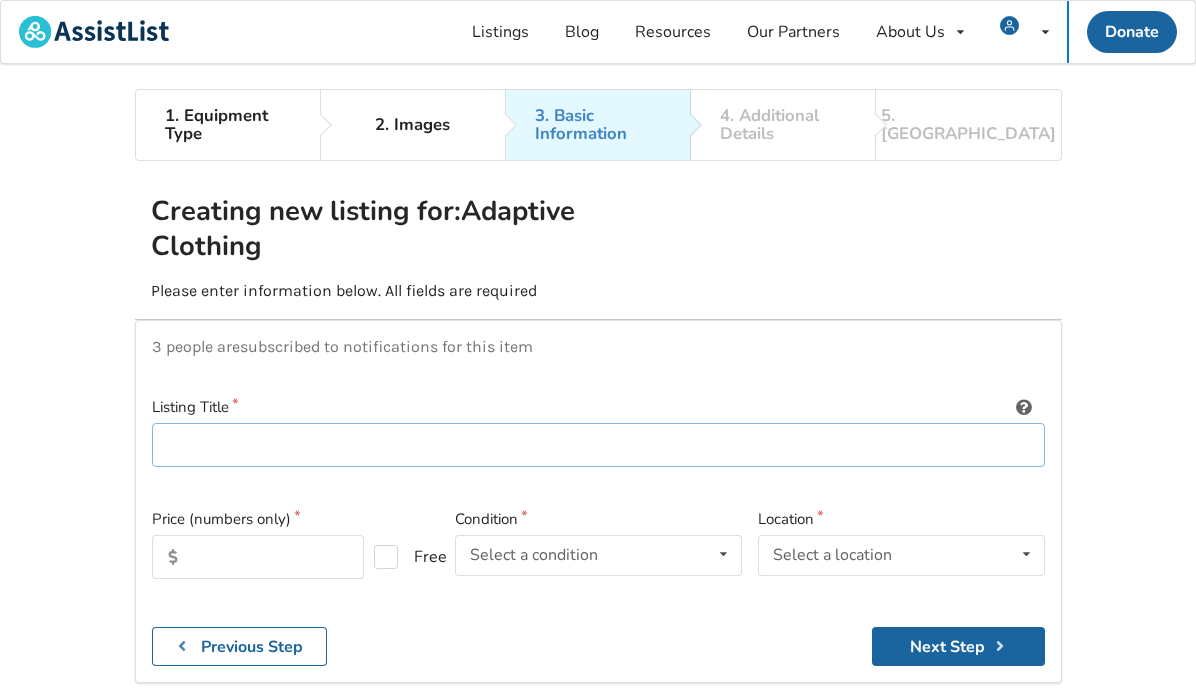 click at bounding box center (598, 445) 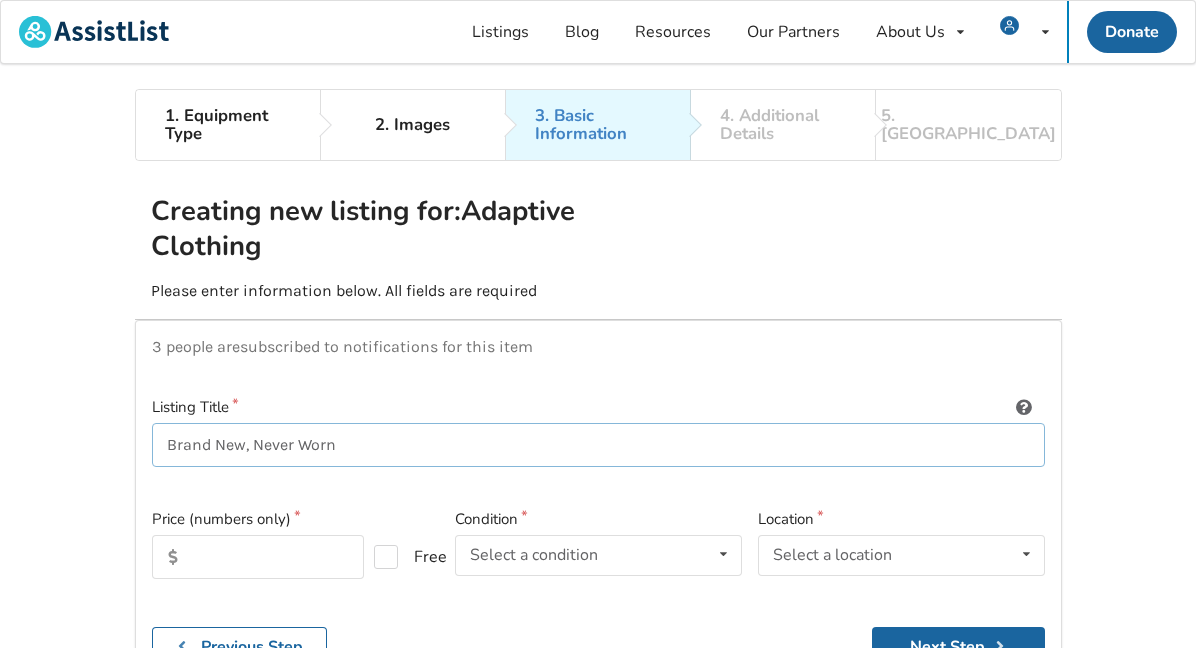 paste on "[PERSON_NAME] (3 pair of Period Underwear in 5X)" 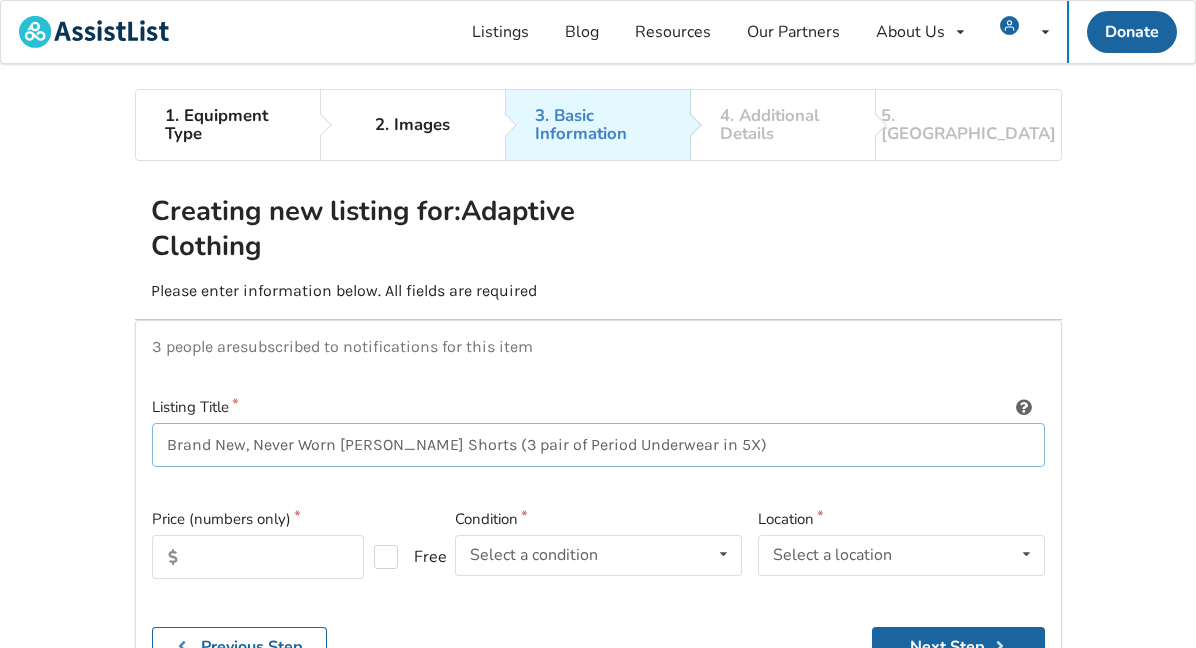 type on "Brand New, Never Worn [PERSON_NAME] Shorts (3 pair of Period Underwear in 5X)" 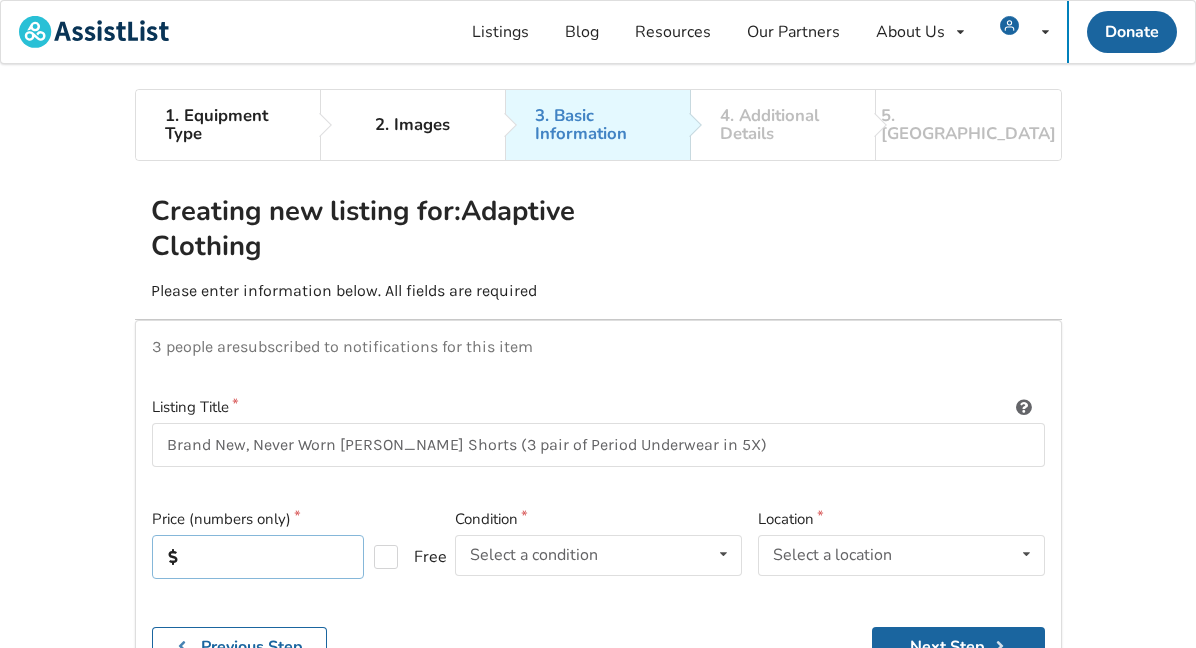 click at bounding box center [258, 557] 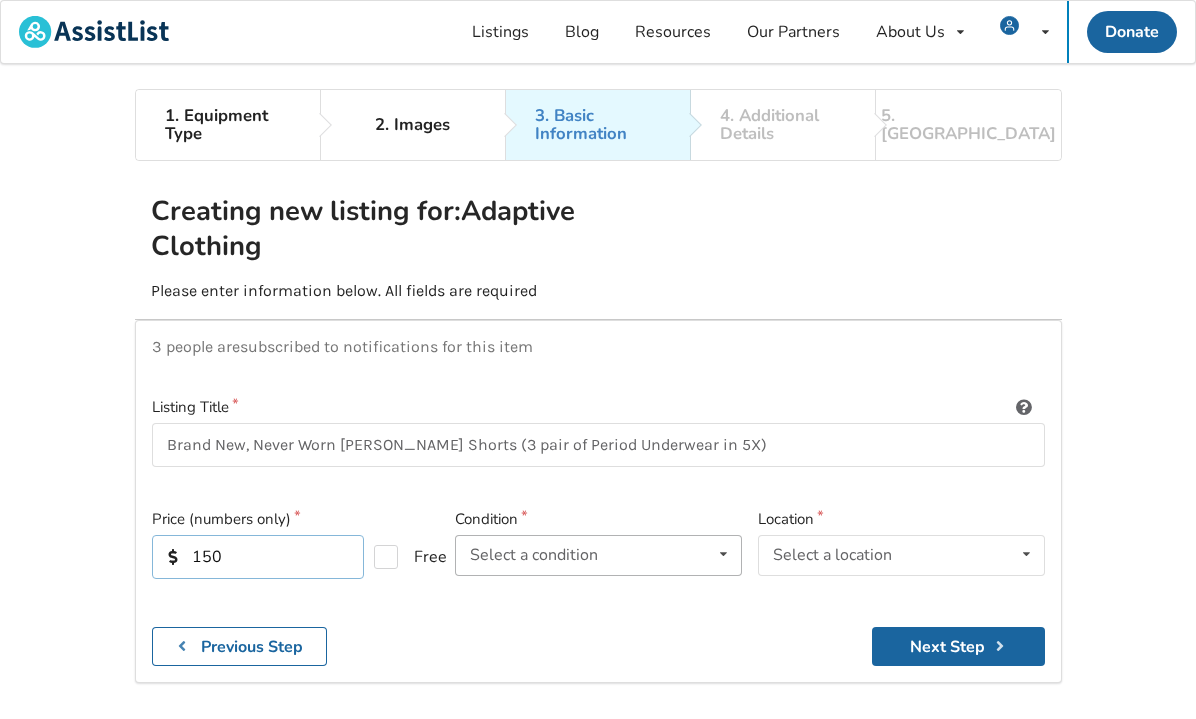 type on "150" 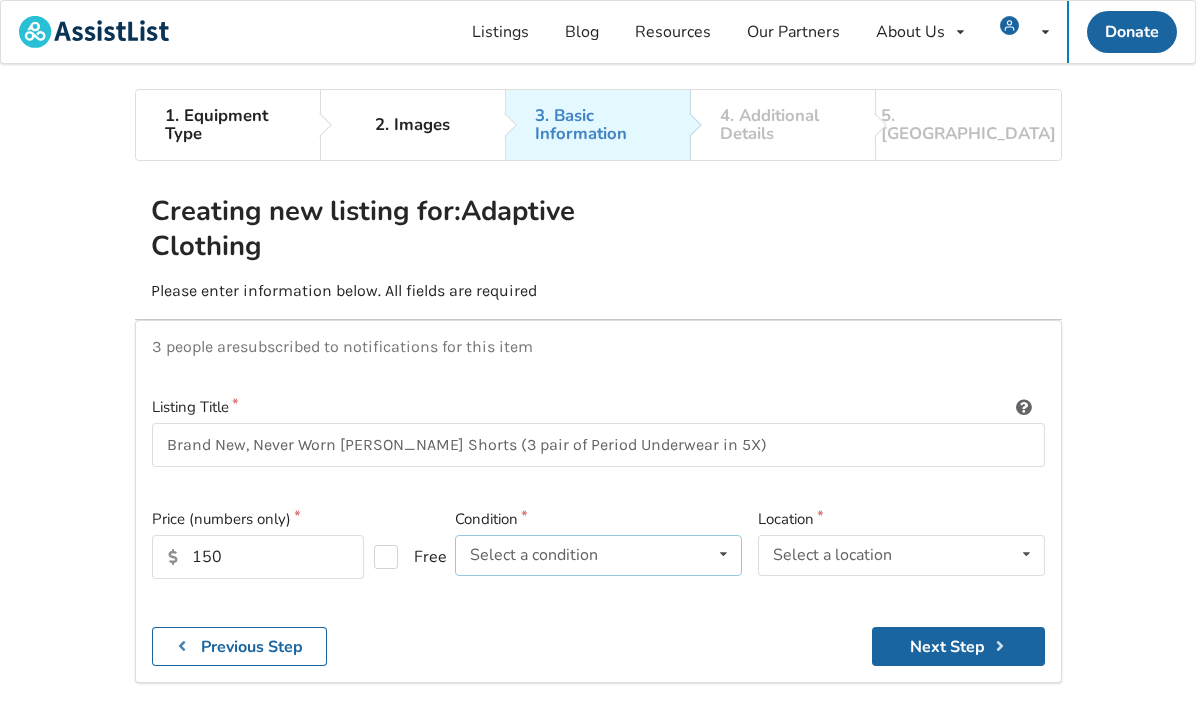 click at bounding box center [723, 554] 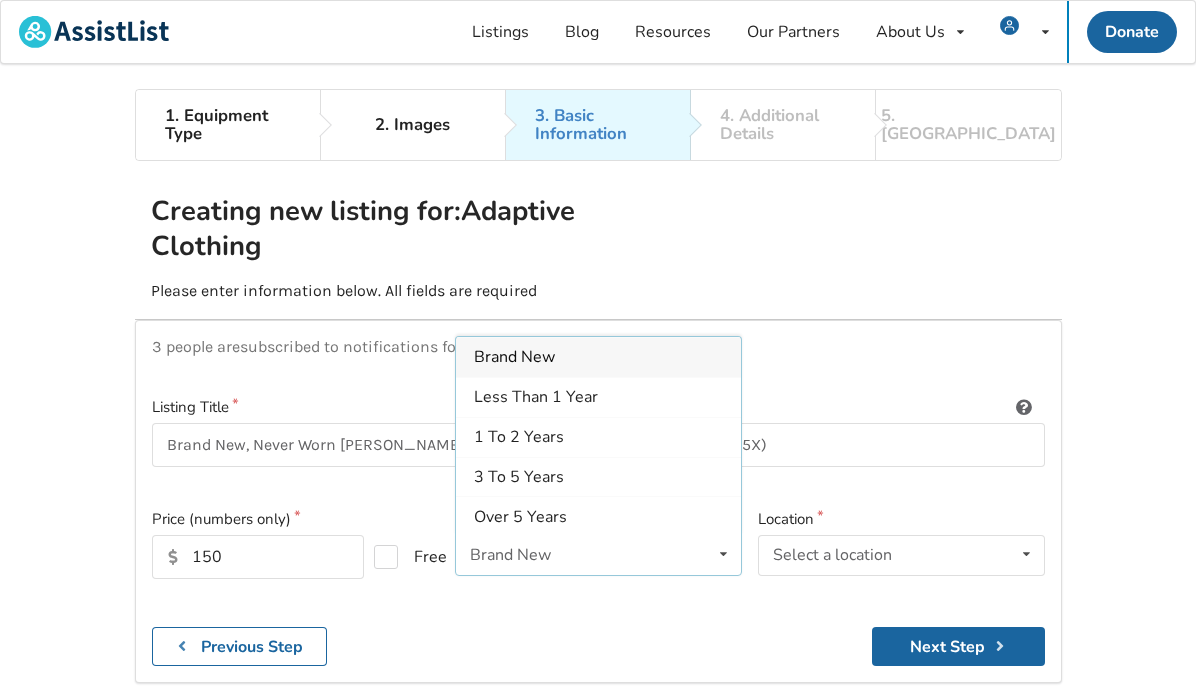 click on "Brand New" at bounding box center [598, 357] 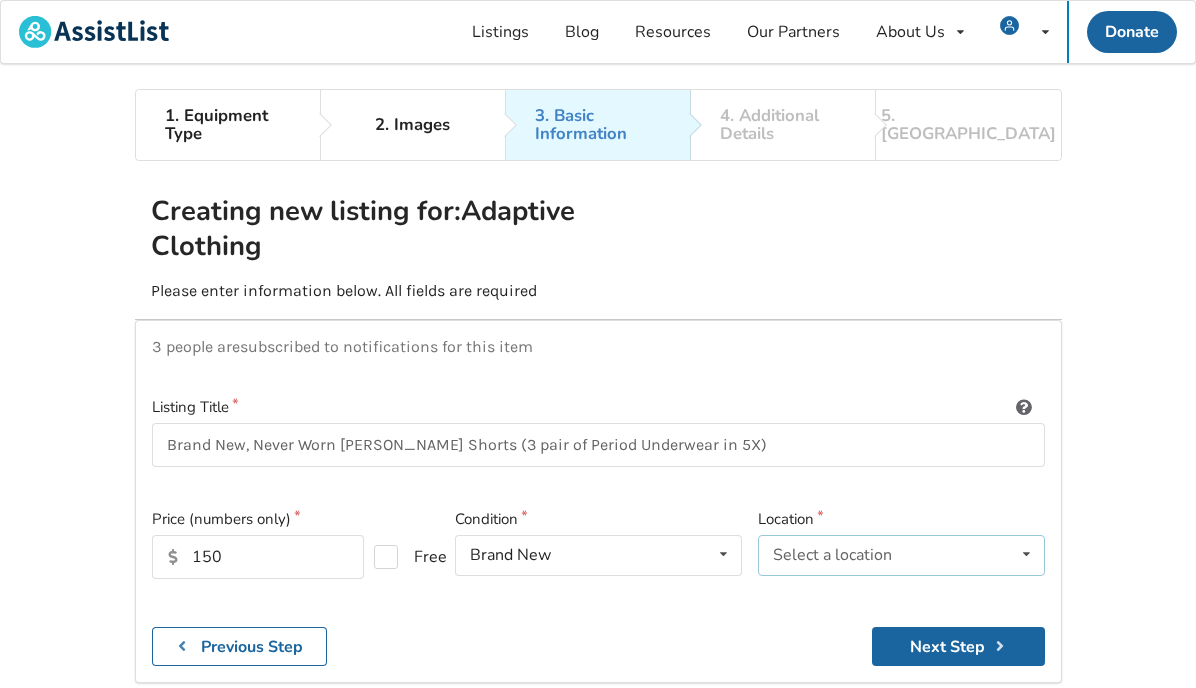click at bounding box center [1026, 554] 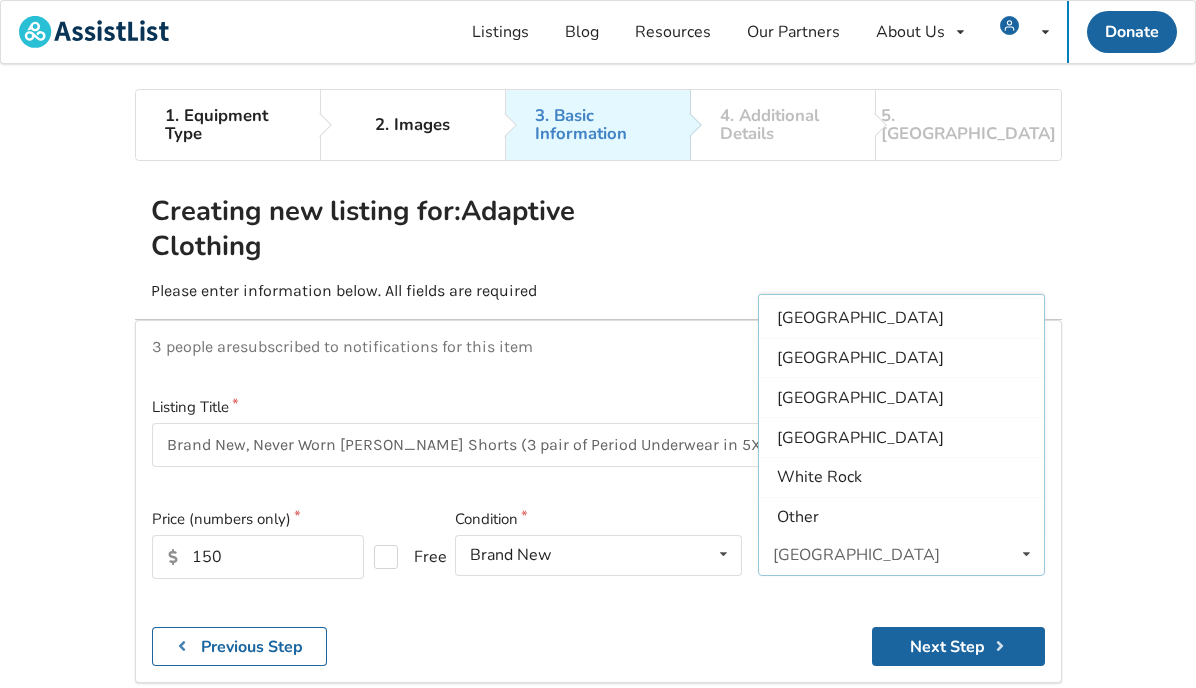 scroll, scrollTop: 595, scrollLeft: 0, axis: vertical 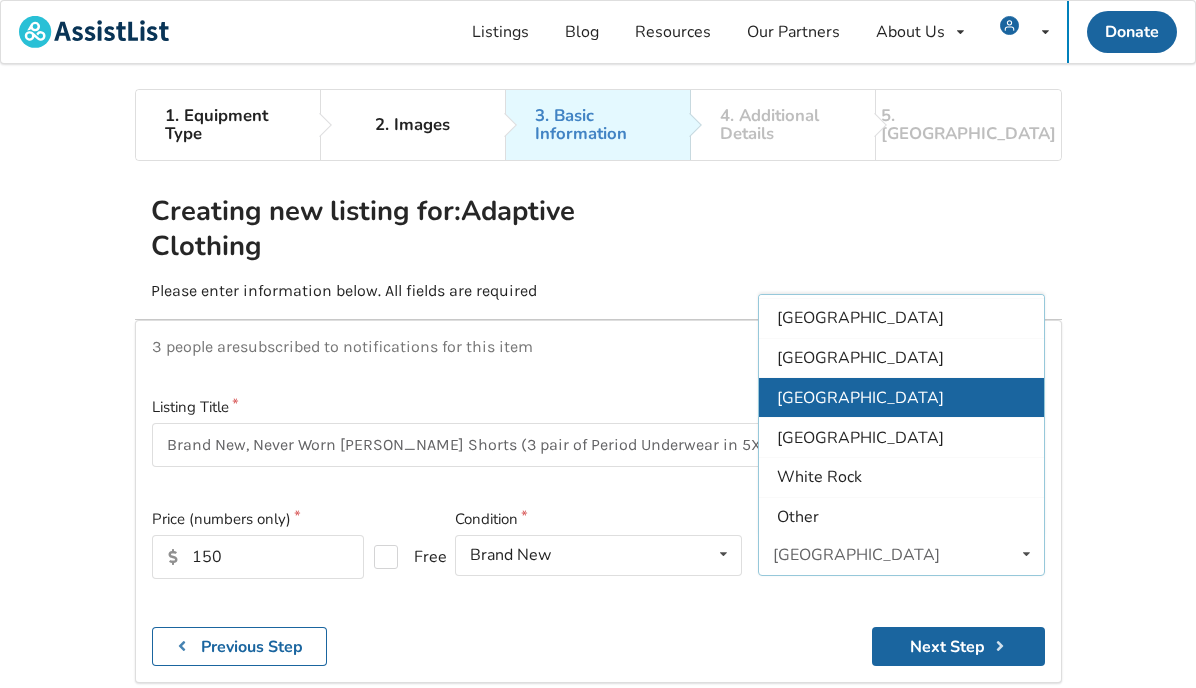 click on "[GEOGRAPHIC_DATA]" at bounding box center (860, 397) 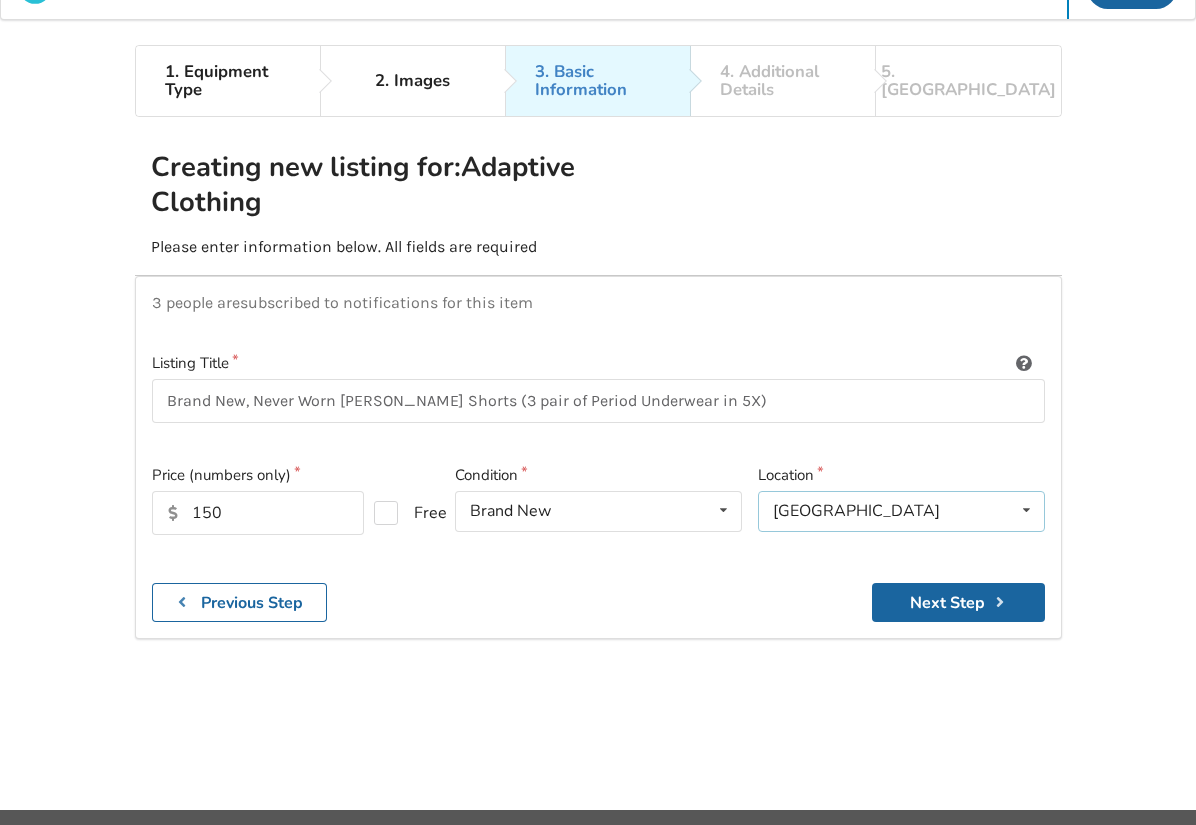 scroll, scrollTop: 46, scrollLeft: 0, axis: vertical 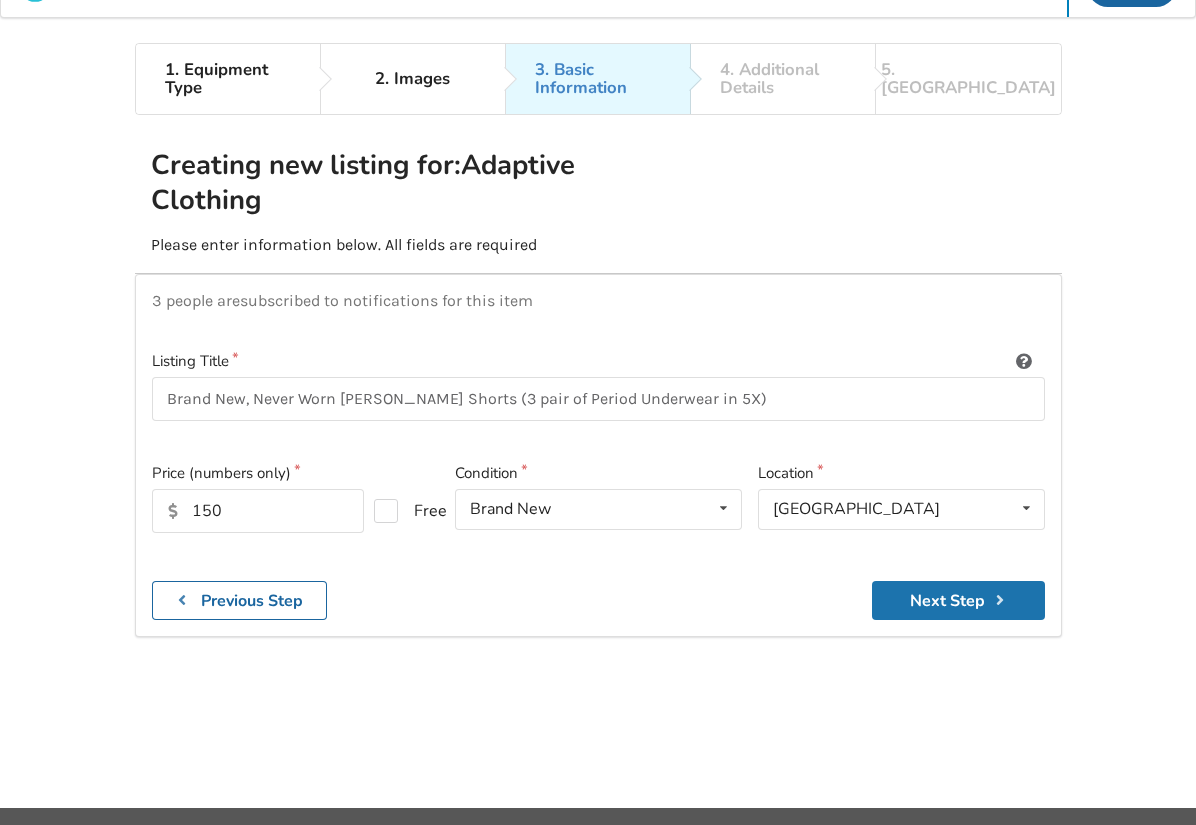 click on "Next Step" at bounding box center (958, 600) 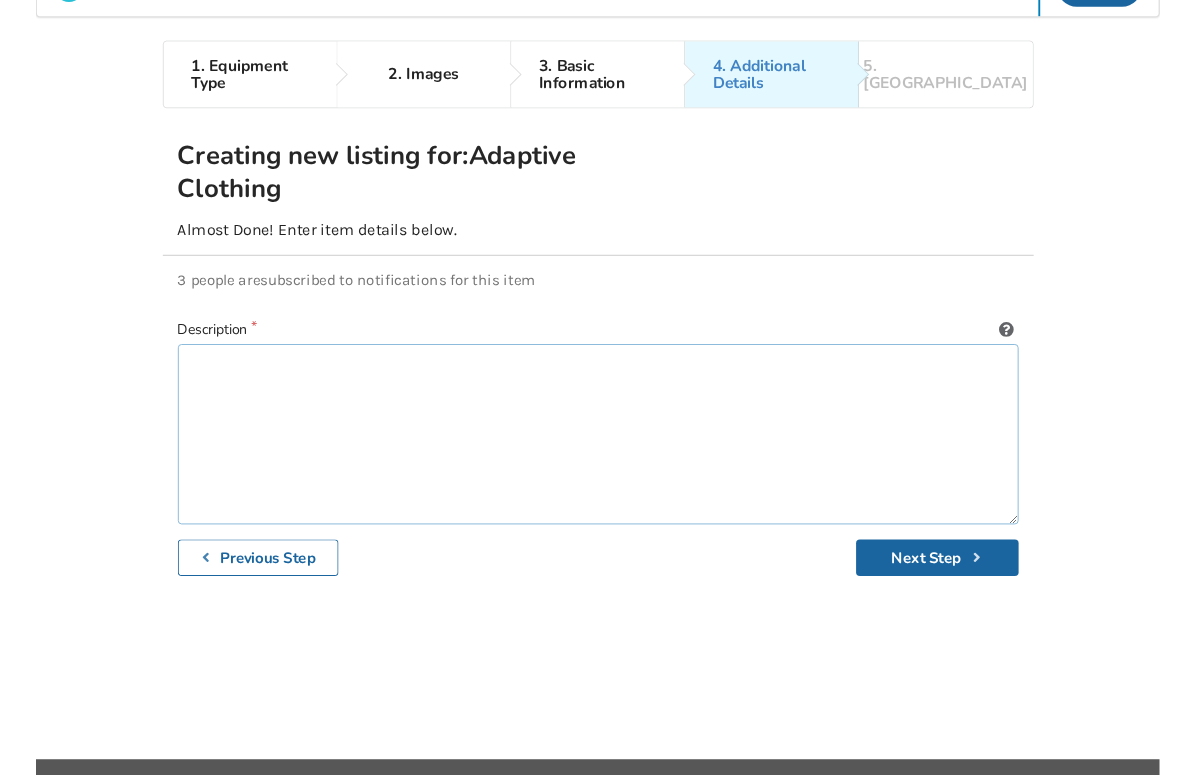 click at bounding box center [598, 462] 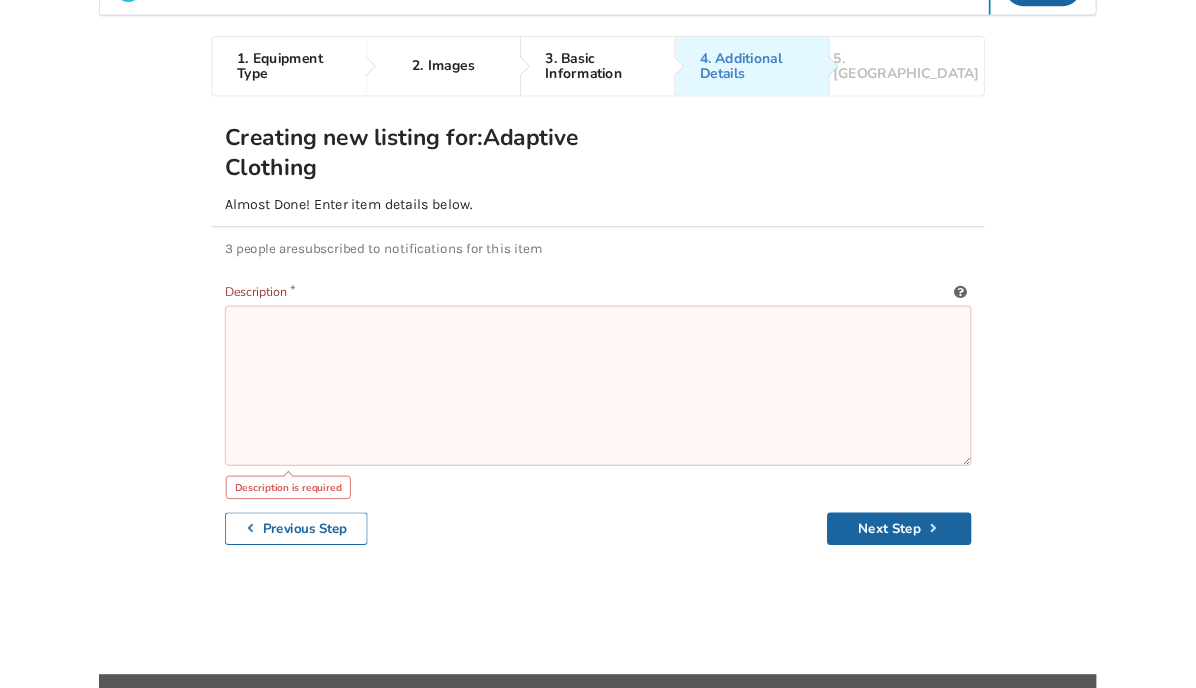 scroll, scrollTop: 0, scrollLeft: 0, axis: both 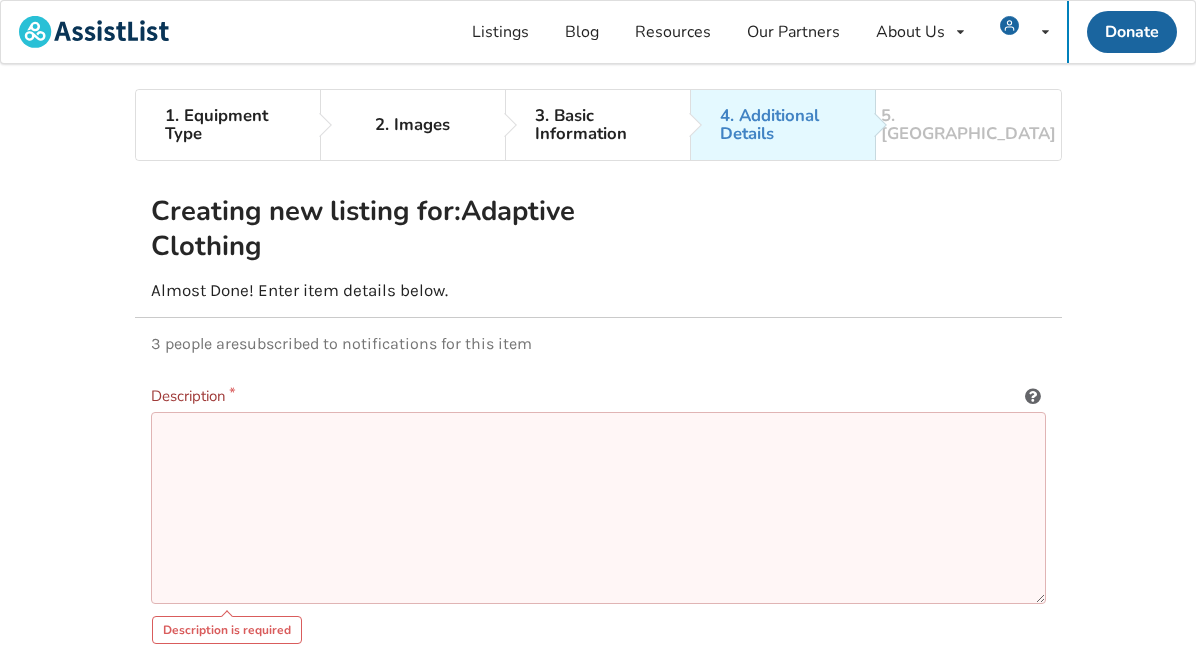 click at bounding box center [598, 508] 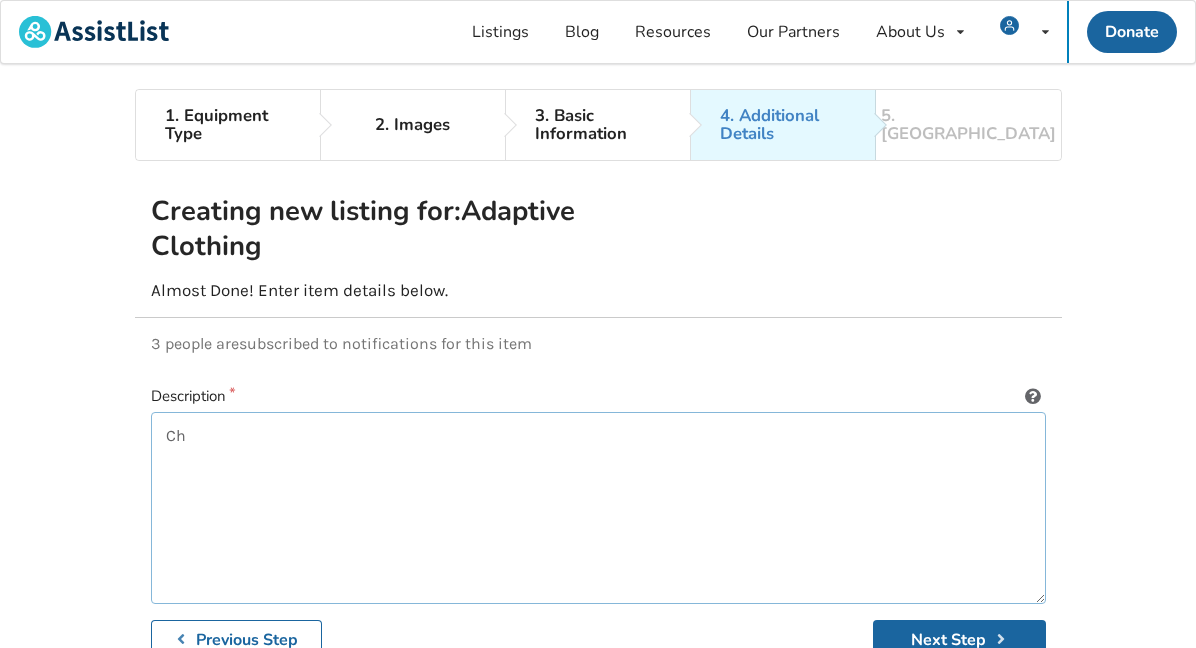 type on "C" 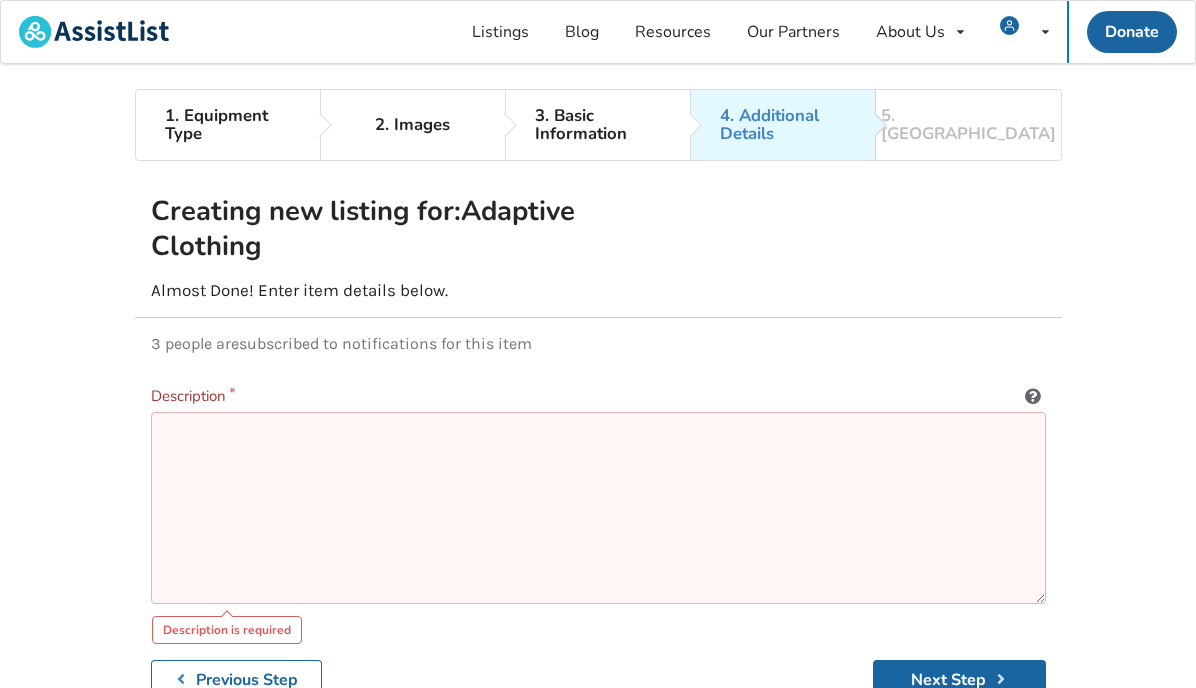 scroll, scrollTop: 34, scrollLeft: 0, axis: vertical 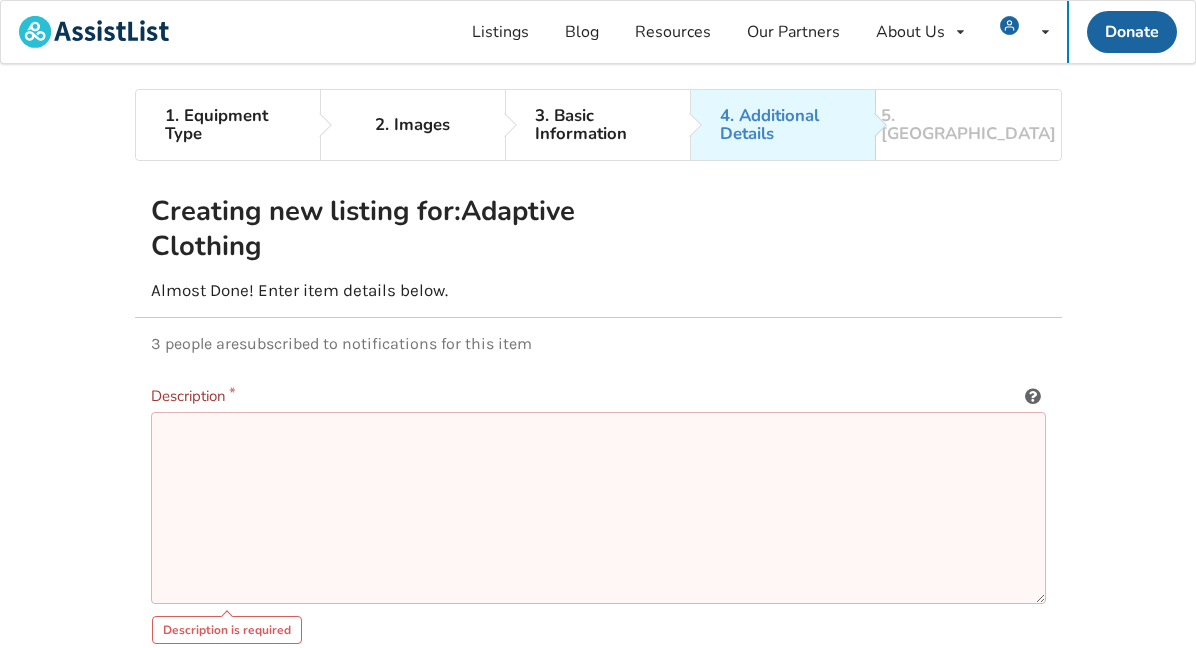 click at bounding box center [598, 508] 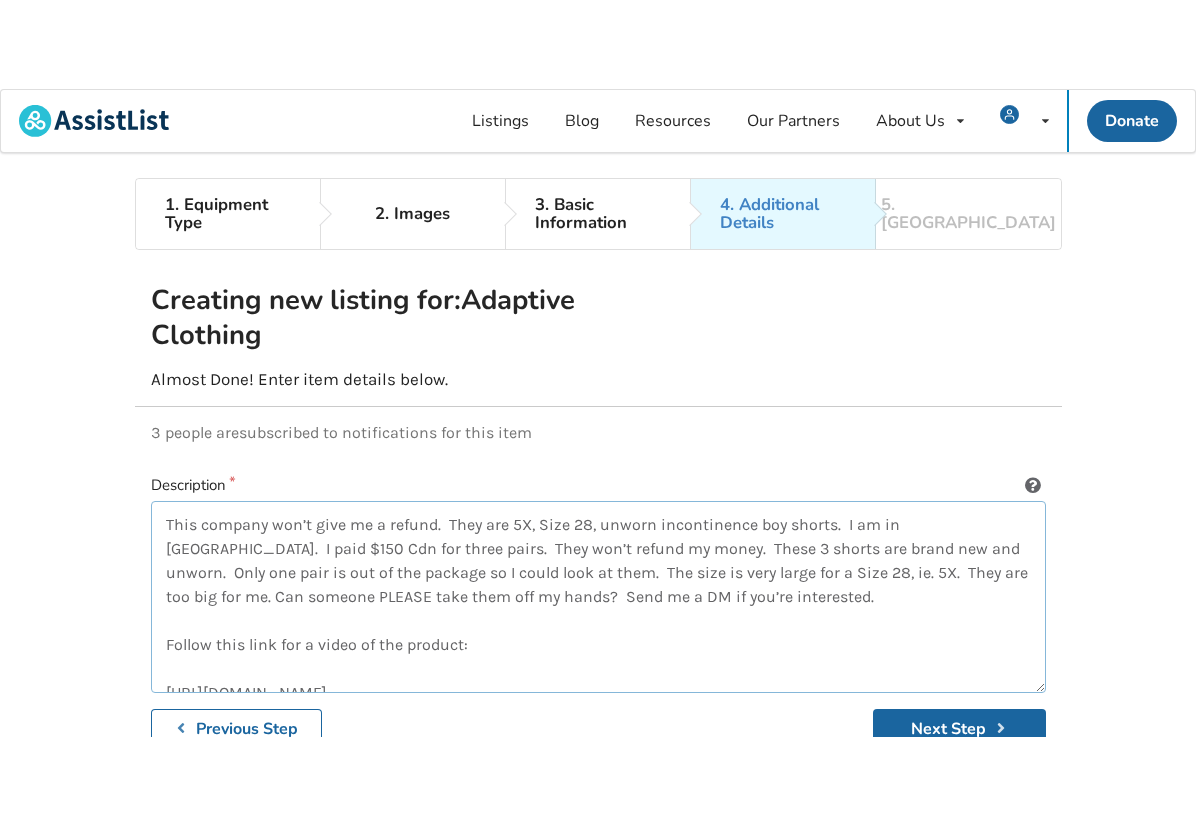 scroll, scrollTop: 0, scrollLeft: 0, axis: both 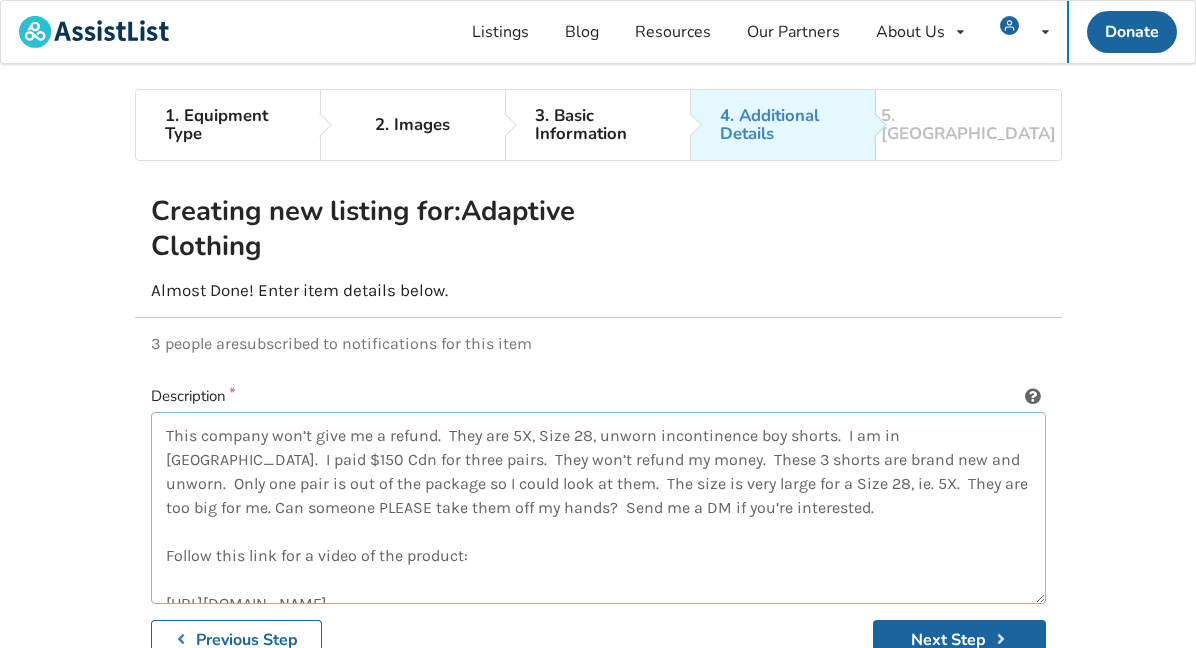 click on "This company won’t give me a refund.  They are 5X, Size 28, unworn incontinence boy shorts.  I am in [GEOGRAPHIC_DATA].  I paid $150 Cdn for three pairs.  They won’t refund my money.  These 3 shorts are brand new and unworn.  Only one pair is out of the package so I could look at them.  The size is very large for a Size 28, ie. 5X.  They are too big for me. Can someone PLEASE take them off my hands?  Send me a DM if you’re interested.
Follow this link for a video of the product:
[URL][DOMAIN_NAME]" at bounding box center [598, 508] 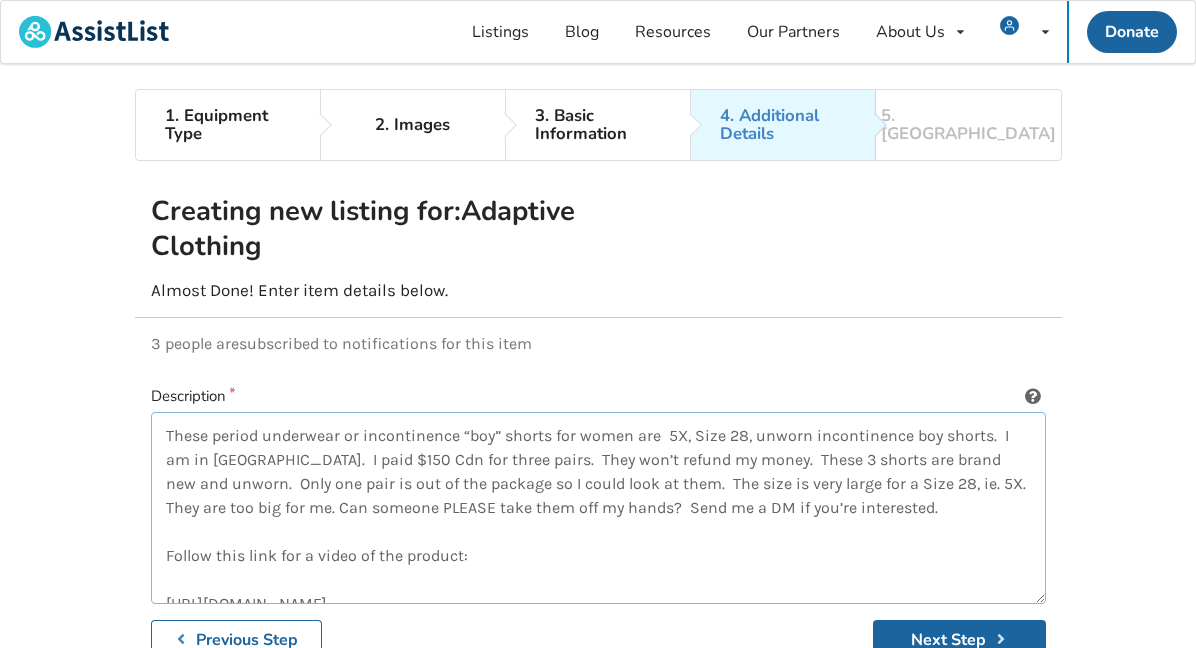 click on "These period underwear or incontinence “boy” shorts for women are  5X, Size 28, unworn incontinence boy shorts.  I am in [GEOGRAPHIC_DATA].  I paid $150 Cdn for three pairs.  They won’t refund my money.  These 3 shorts are brand new and unworn.  Only one pair is out of the package so I could look at them.  The size is very large for a Size 28, ie. 5X.  They are too big for me. Can someone PLEASE take them off my hands?  Send me a DM if you’re interested.
Follow this link for a video of the product:
[URL][DOMAIN_NAME]" at bounding box center (598, 508) 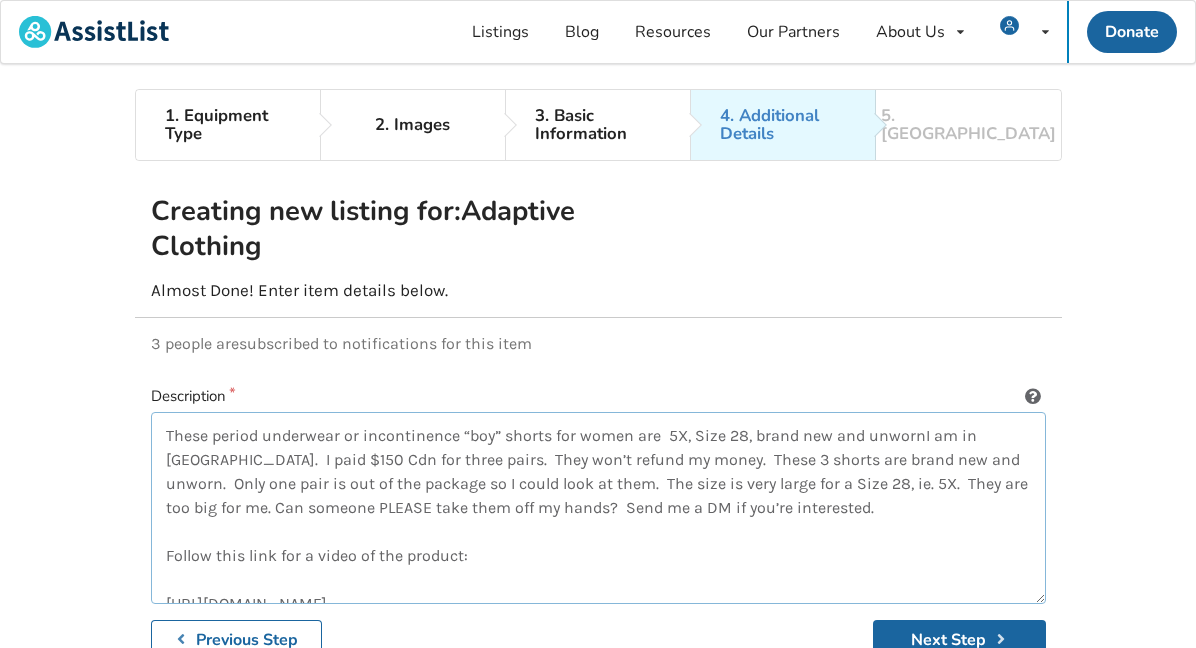 click on "These period underwear or incontinence “boy” shorts for women are  5X, Size 28, brand new and unwornI am in [GEOGRAPHIC_DATA].  I paid $150 Cdn for three pairs.  They won’t refund my money.  These 3 shorts are brand new and unworn.  Only one pair is out of the package so I could look at them.  The size is very large for a Size 28, ie. 5X.  They are too big for me. Can someone PLEASE take them off my hands?  Send me a DM if you’re interested.
Follow this link for a video of the product:
[URL][DOMAIN_NAME]" at bounding box center (598, 508) 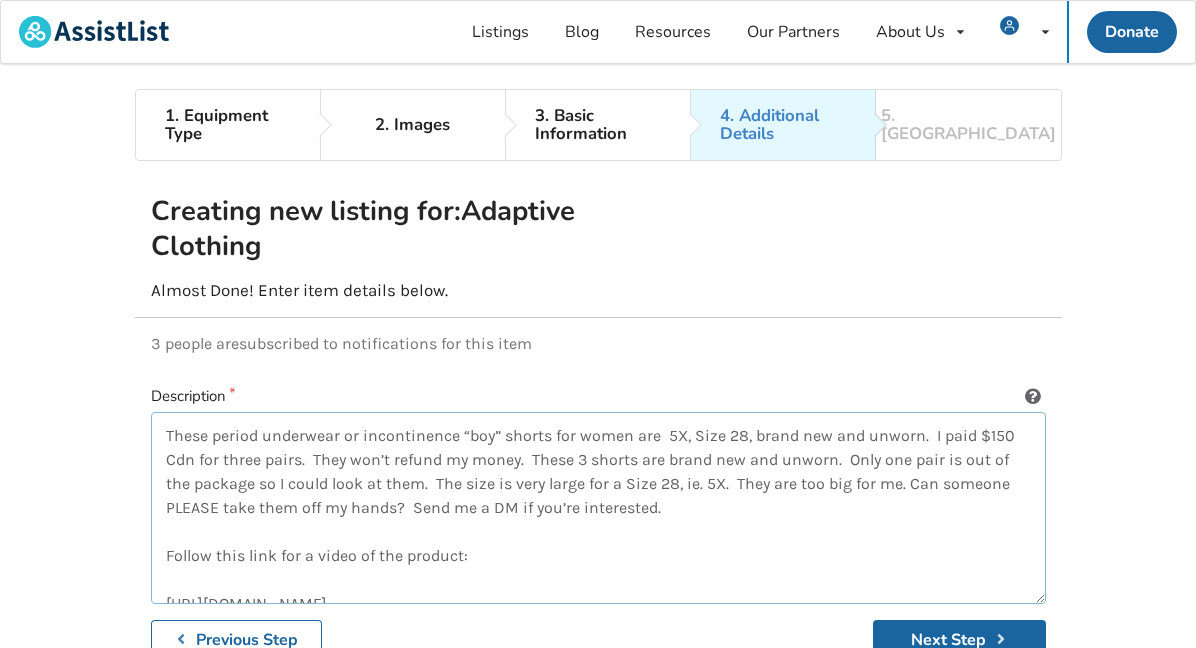click on "These period underwear or incontinence “boy” shorts for women are  5X, Size 28, brand new and unworn.  I paid $150 Cdn for three pairs.  They won’t refund my money.  These 3 shorts are brand new and unworn.  Only one pair is out of the package so I could look at them.  The size is very large for a Size 28, ie. 5X.  They are too big for me. Can someone PLEASE take them off my hands?  Send me a DM if you’re interested.
Follow this link for a video of the product:
[URL][DOMAIN_NAME]" at bounding box center (598, 508) 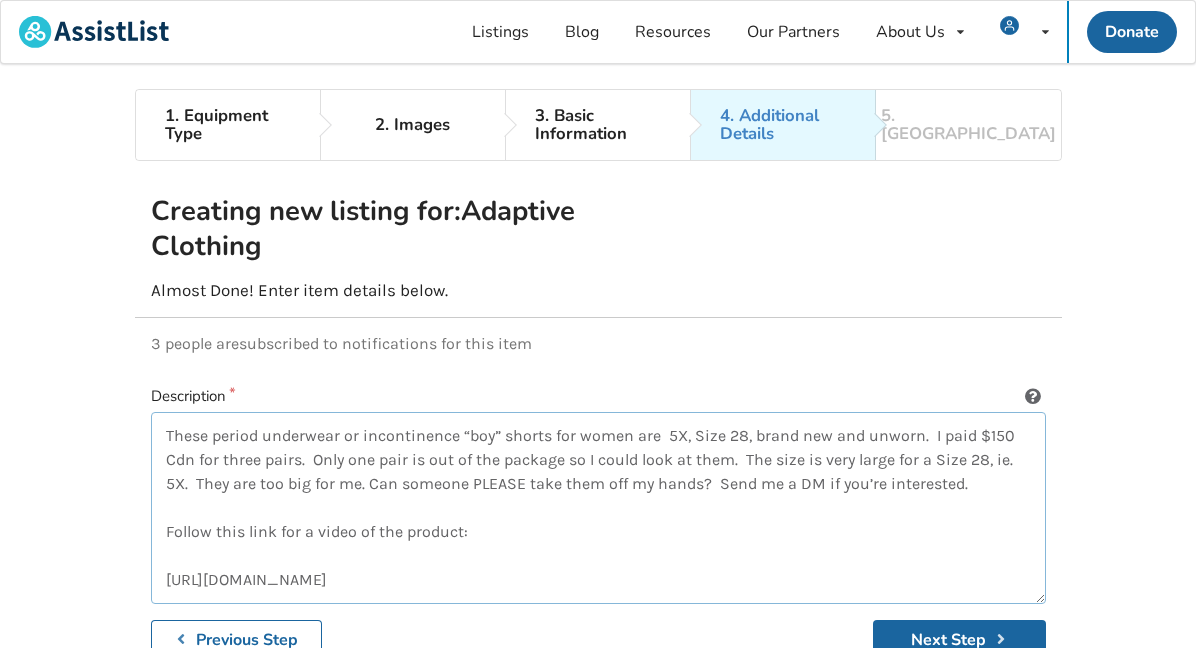 click on "These period underwear or incontinence “boy” shorts for women are  5X, Size 28, brand new and unworn.  I paid $150 Cdn for three pairs.  Only one pair is out of the package so I could look at them.  The size is very large for a Size 28, ie. 5X.  They are too big for me. Can someone PLEASE take them off my hands?  Send me a DM if you’re interested.
Follow this link for a video of the product:
[URL][DOMAIN_NAME]" at bounding box center [598, 508] 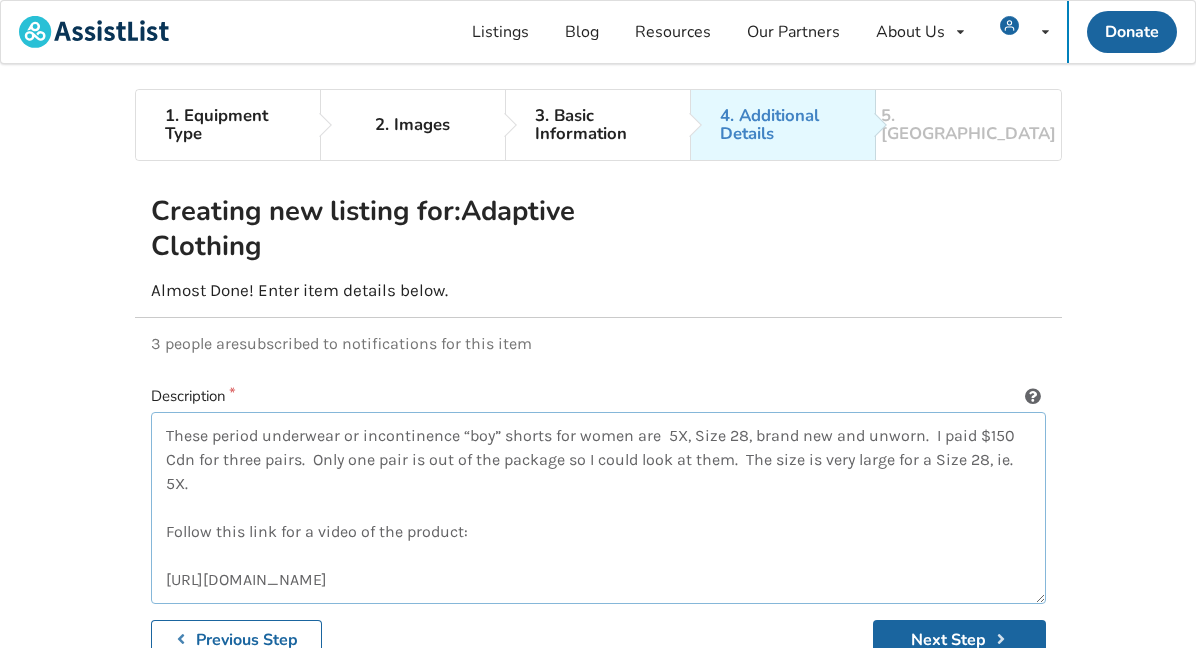 click on "These period underwear or incontinence “boy” shorts for women are  5X, Size 28, brand new and unworn.  I paid $150 Cdn for three pairs.  Only one pair is out of the package so I could look at them.  The size is very large for a Size 28, ie. 5X.
Follow this link for a video of the product:
[URL][DOMAIN_NAME]" at bounding box center [598, 508] 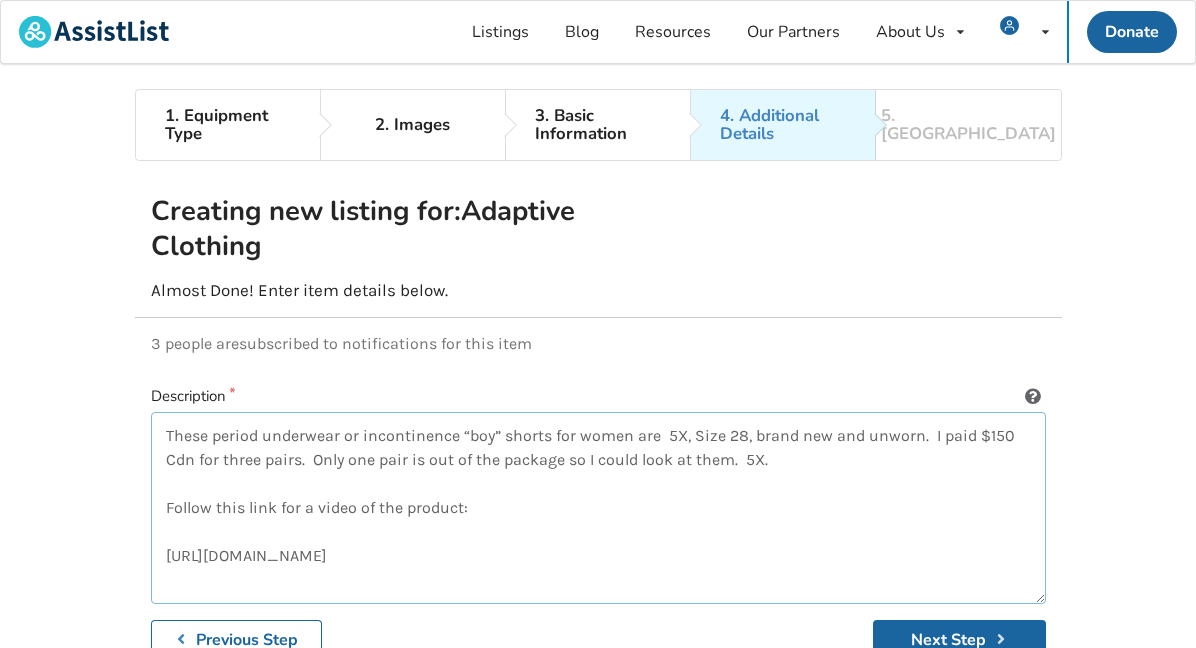 click on "These period underwear or incontinence “boy” shorts for women are  5X, Size 28, brand new and unworn.  I paid $150 Cdn for three pairs.  Only one pair is out of the package so I could look at them.  5X.
Follow this link for a video of the product:
[URL][DOMAIN_NAME]" at bounding box center [598, 508] 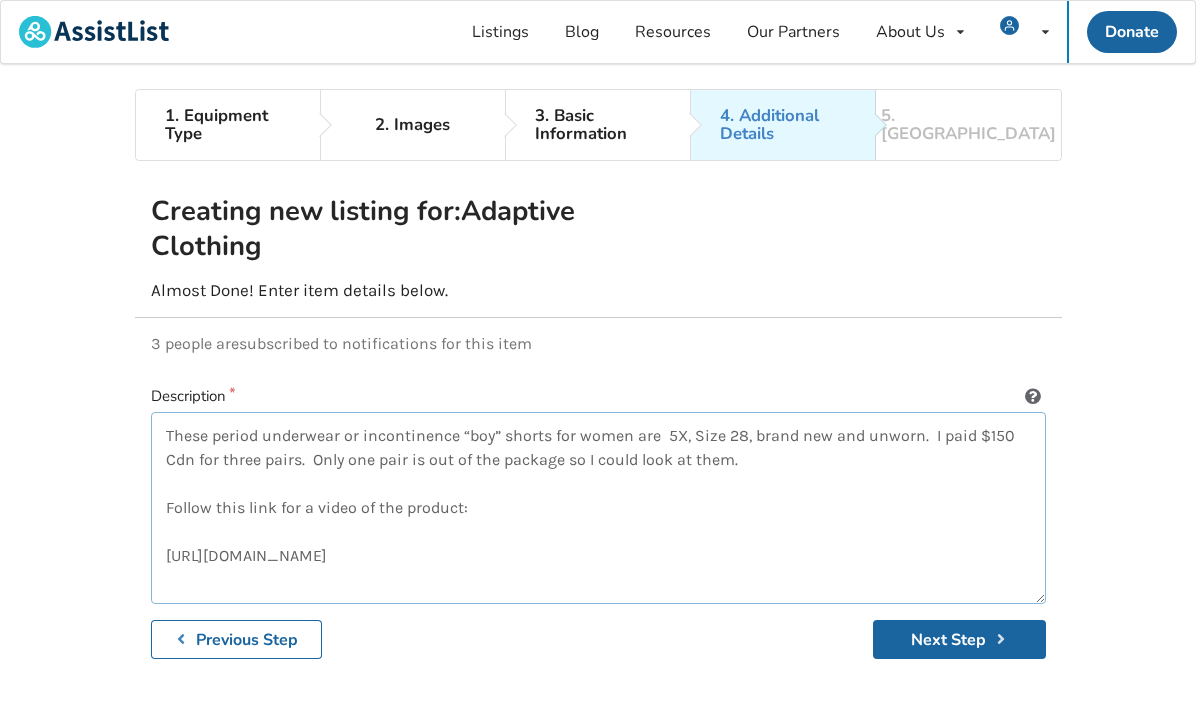 click on "These period underwear or incontinence “boy” shorts for women are  5X, Size 28, brand new and unworn.  I paid $150 Cdn for three pairs.  Only one pair is out of the package so I could look at them.
Follow this link for a video of the product:
[URL][DOMAIN_NAME]" at bounding box center (598, 508) 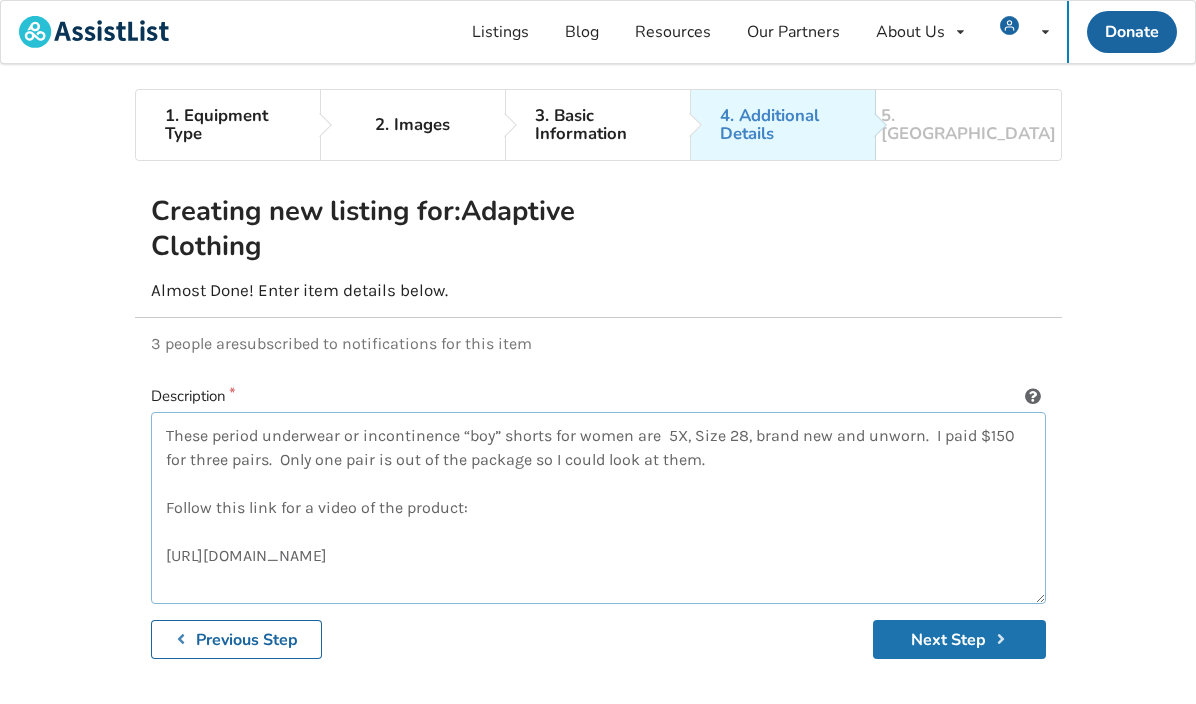 type on "These period underwear or incontinence “boy” shorts for women are  5X, Size 28, brand new and unworn.  I paid $150 for three pairs.  Only one pair is out of the package so I could look at them.
Follow this link for a video of the product:
[URL][DOMAIN_NAME]" 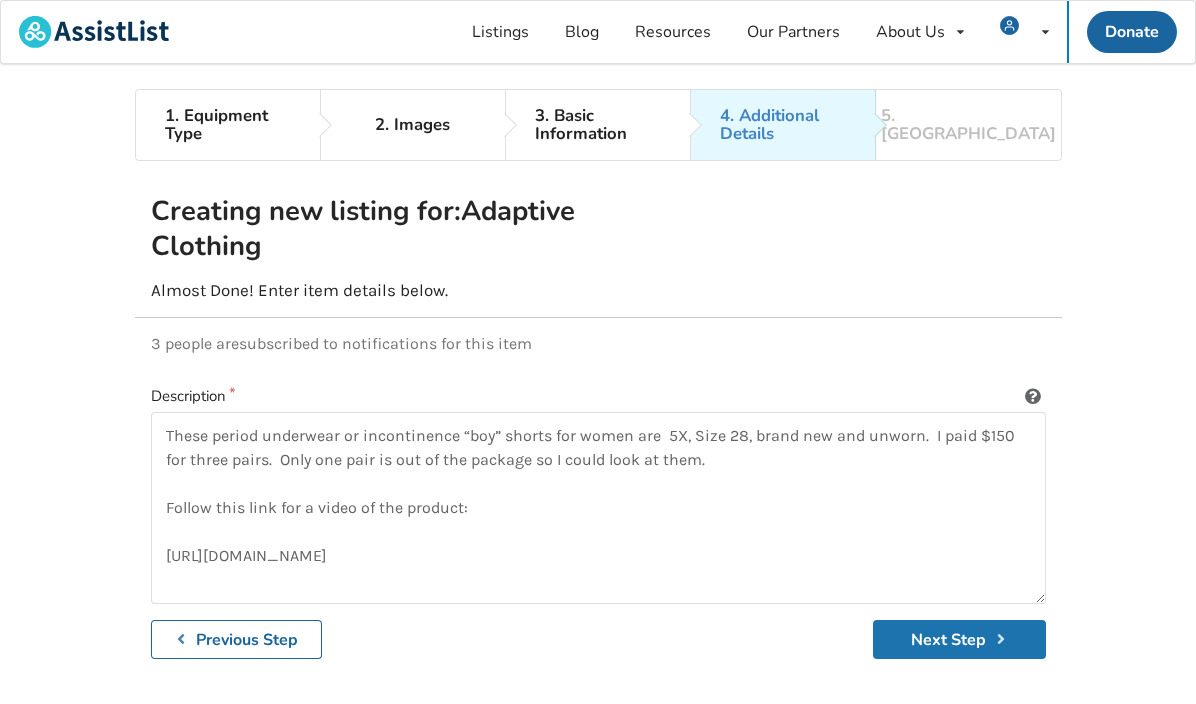 click on "Next Step" at bounding box center [959, 639] 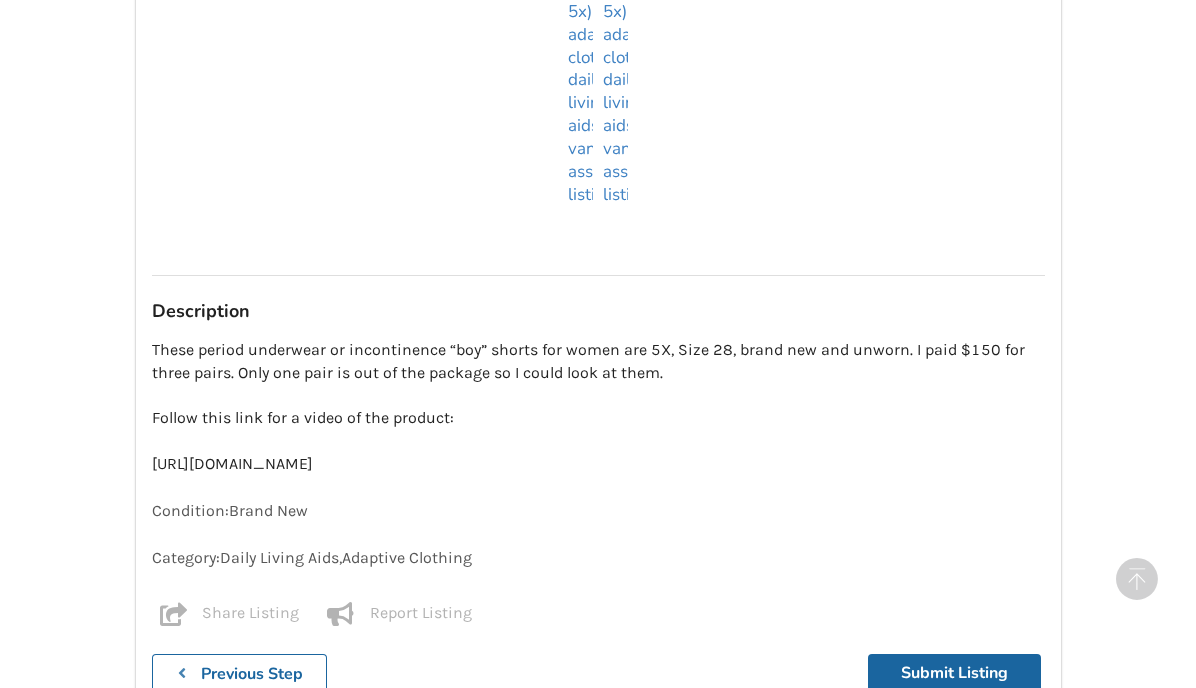 scroll, scrollTop: 1394, scrollLeft: 0, axis: vertical 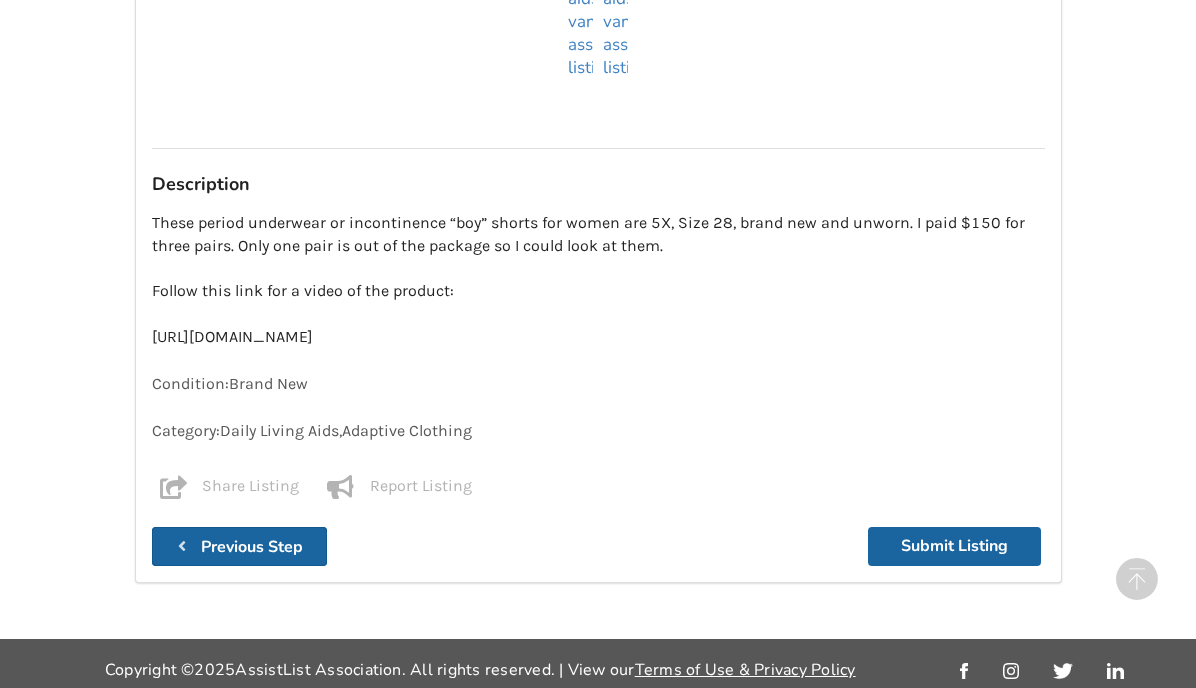click on "Previous Step" at bounding box center [252, 547] 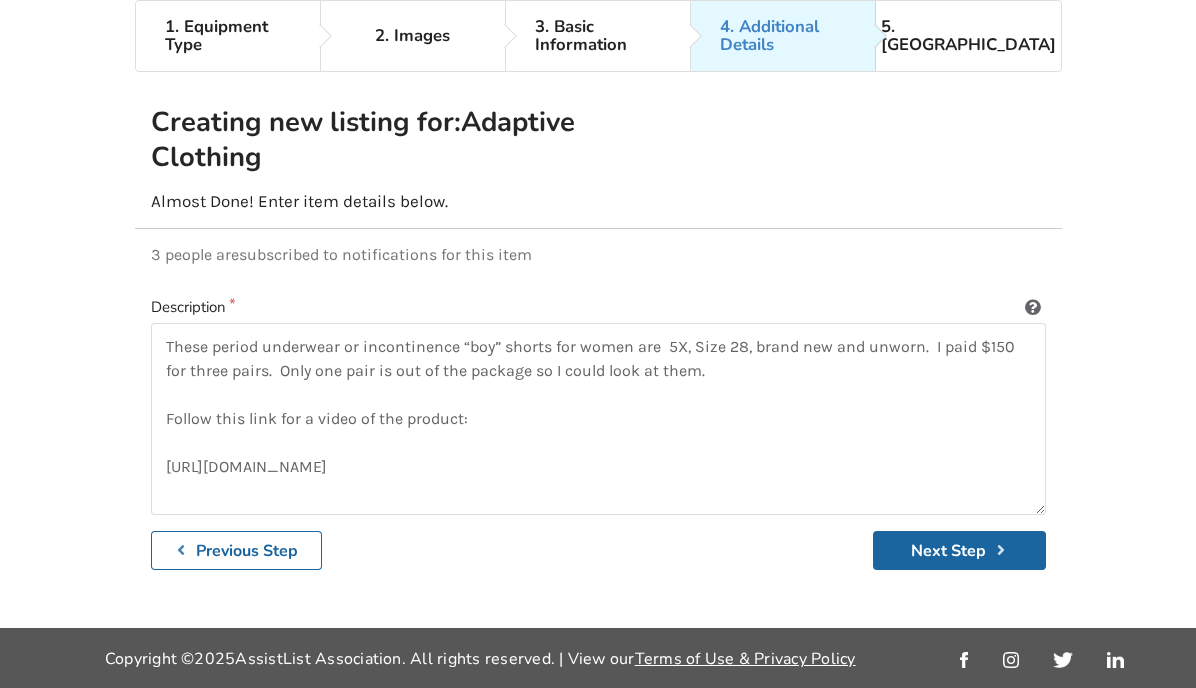 scroll, scrollTop: 145, scrollLeft: 0, axis: vertical 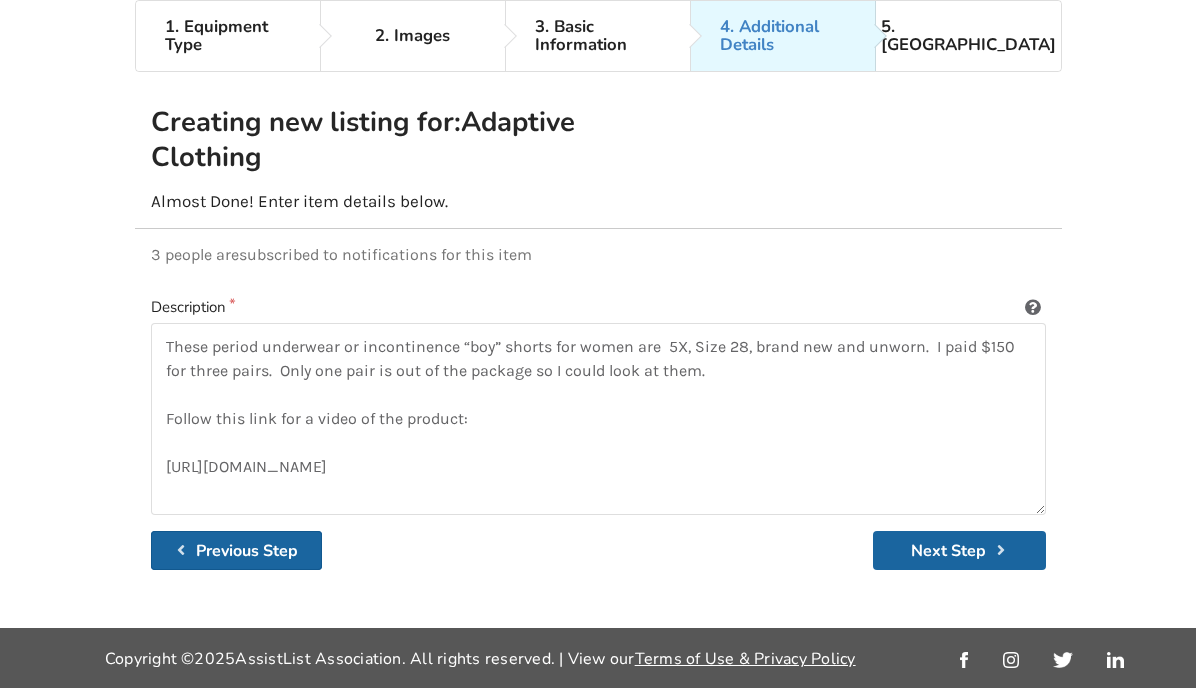 click on "Previous Step" at bounding box center (247, 551) 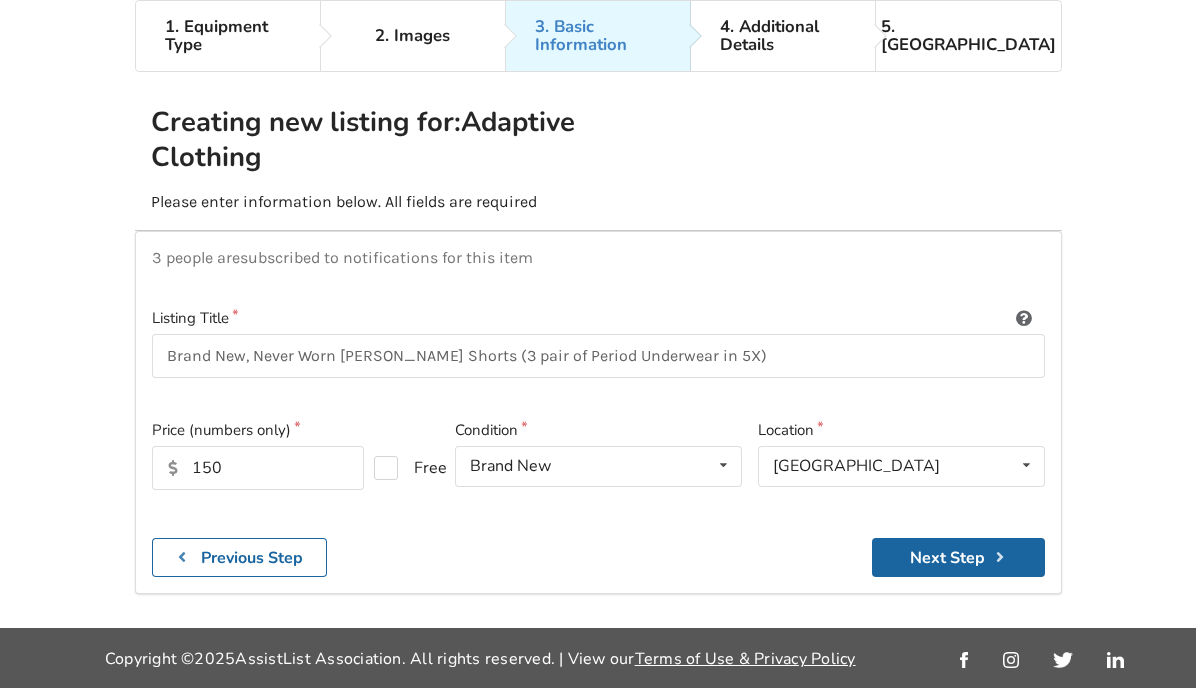 click on "Previous Step" at bounding box center [252, 558] 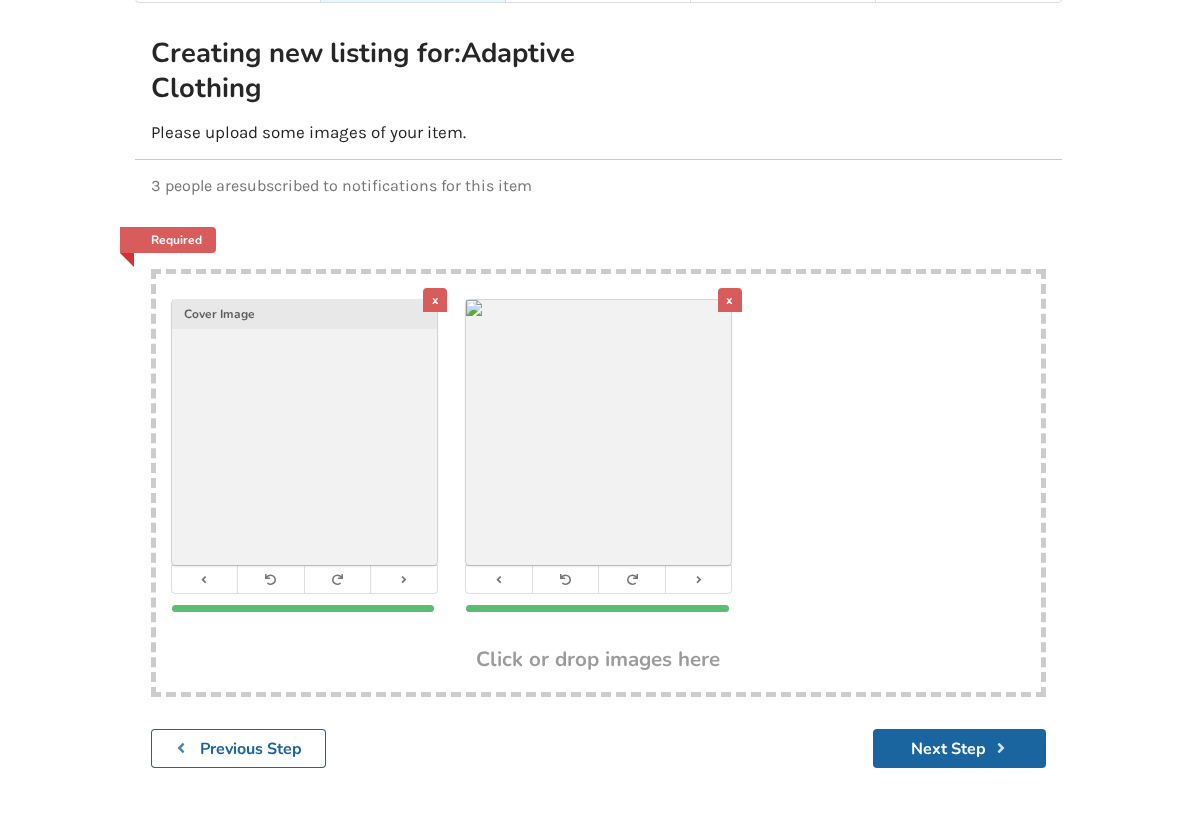scroll, scrollTop: 158, scrollLeft: 0, axis: vertical 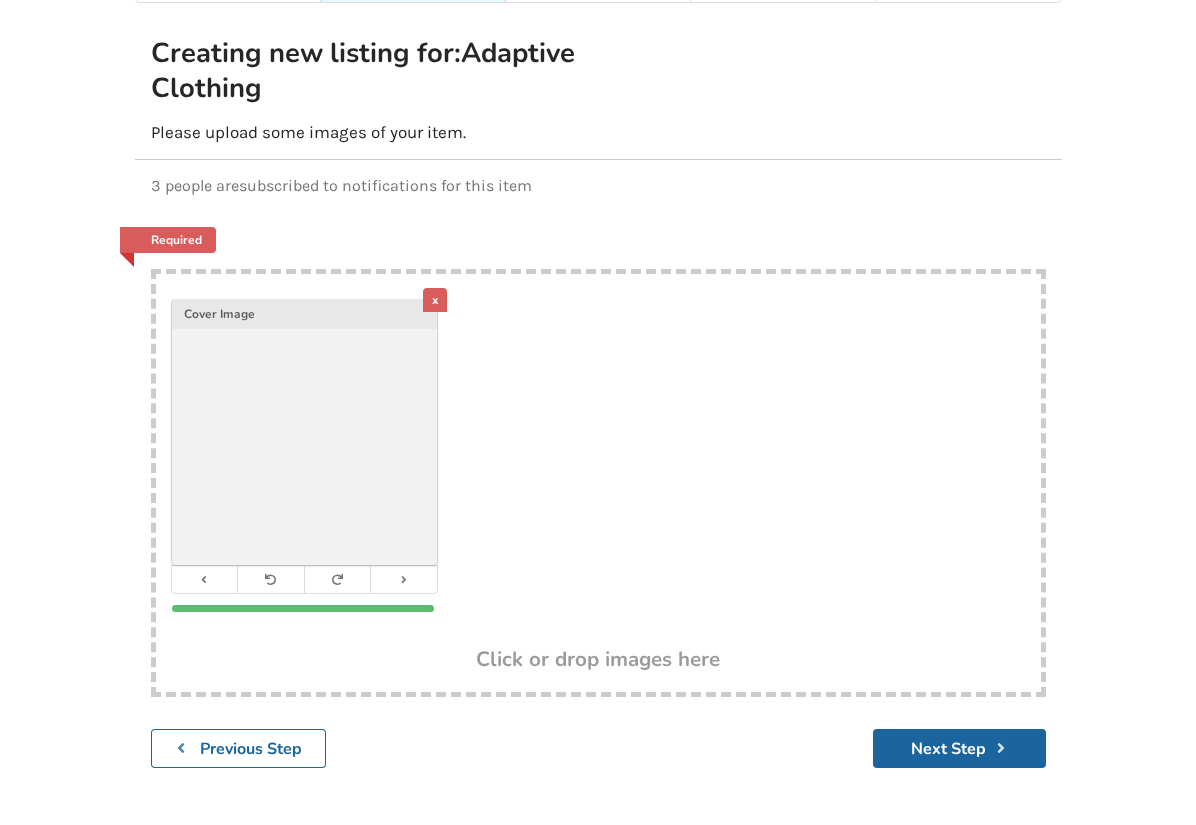 click on "x" at bounding box center [435, 300] 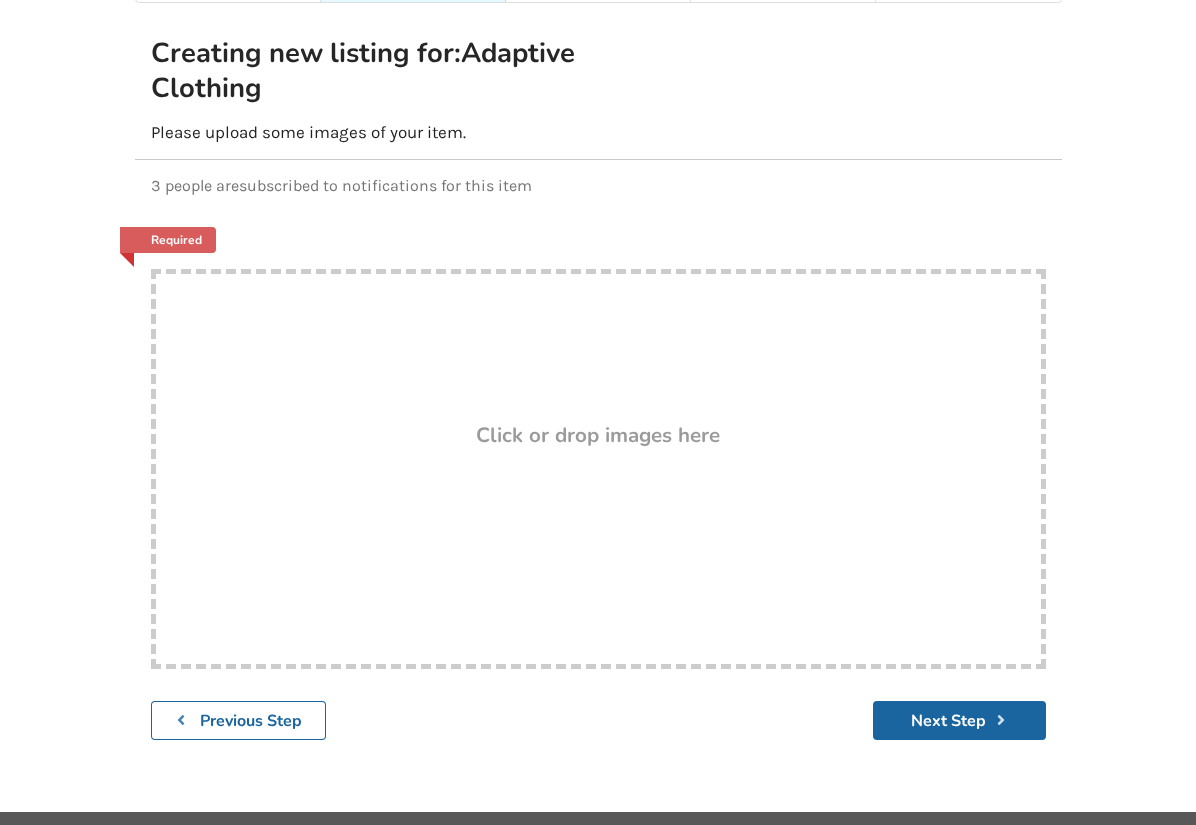 click on "Click or drop images here" at bounding box center [598, 435] 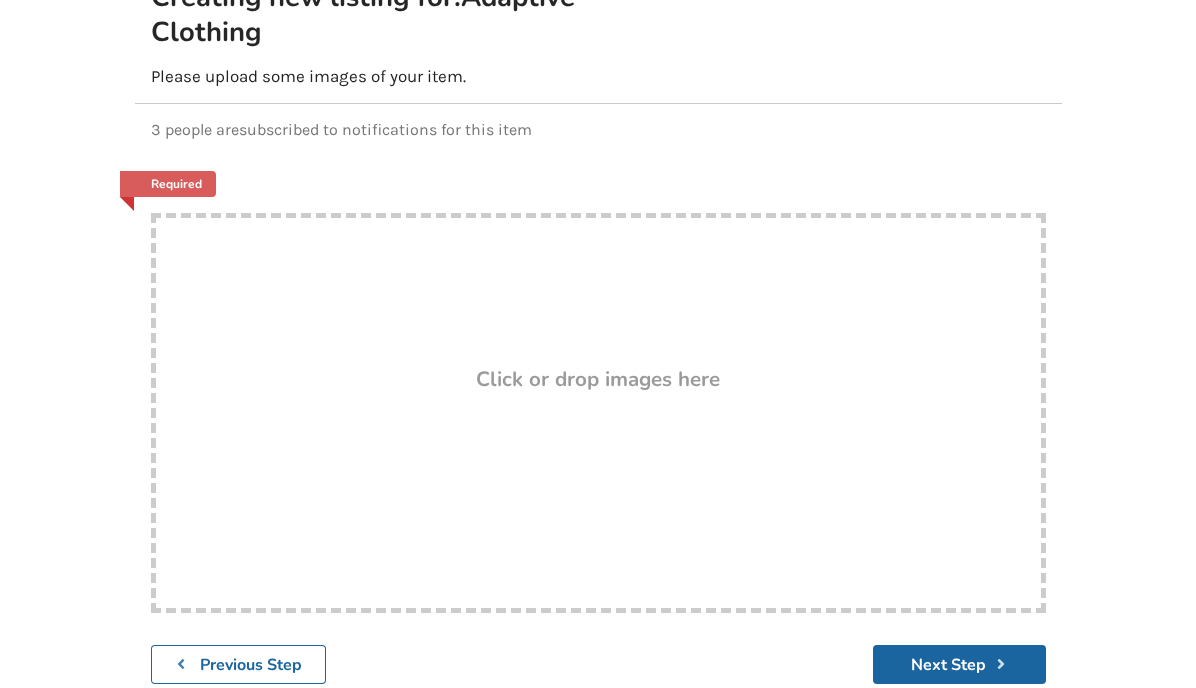 scroll, scrollTop: 0, scrollLeft: 0, axis: both 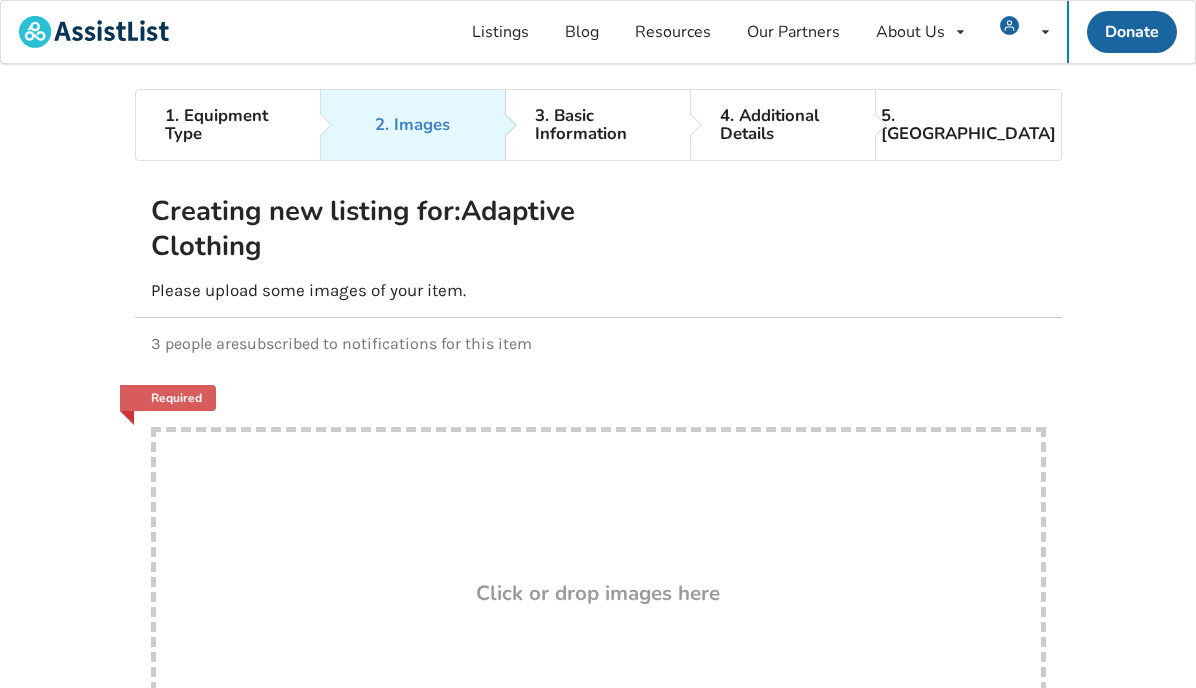 click on "Drop here! Click or drop images here" at bounding box center (598, 627) 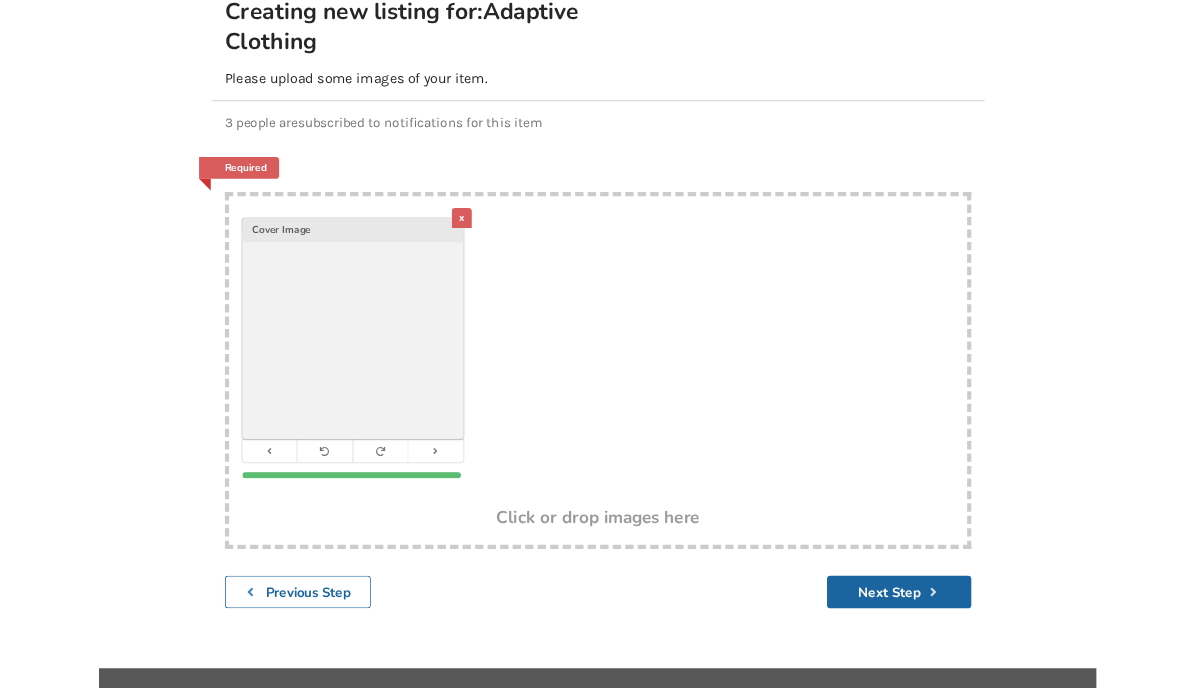 scroll, scrollTop: 369, scrollLeft: 0, axis: vertical 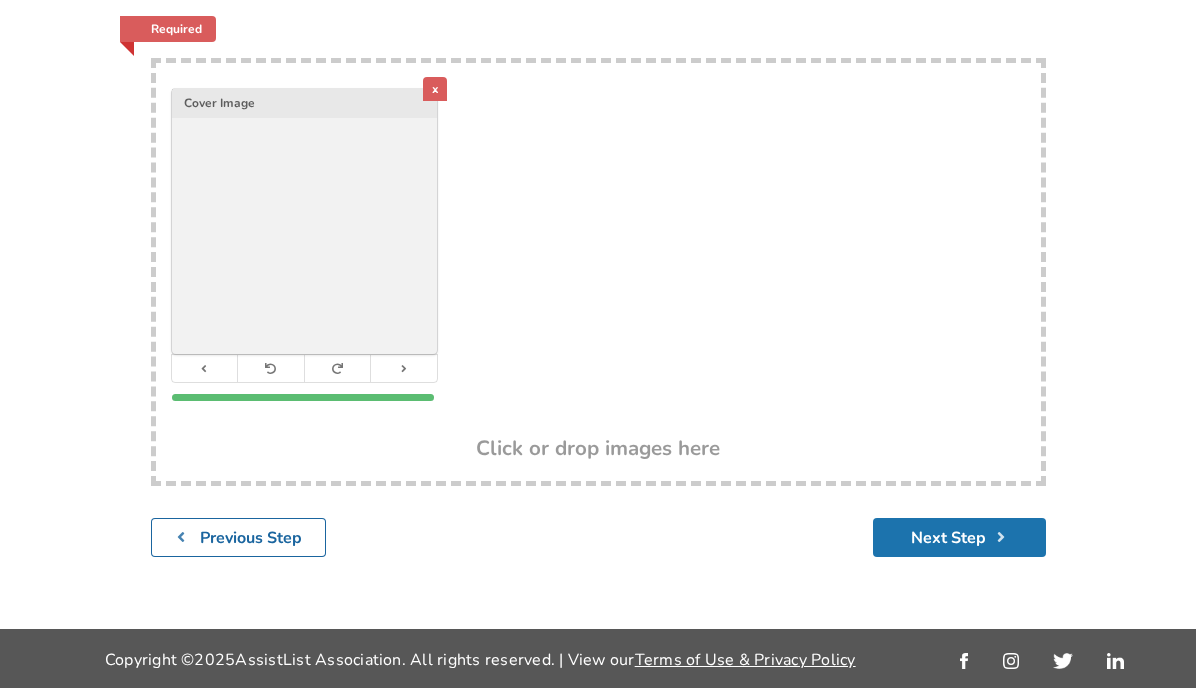 click on "Next Step" at bounding box center [959, 537] 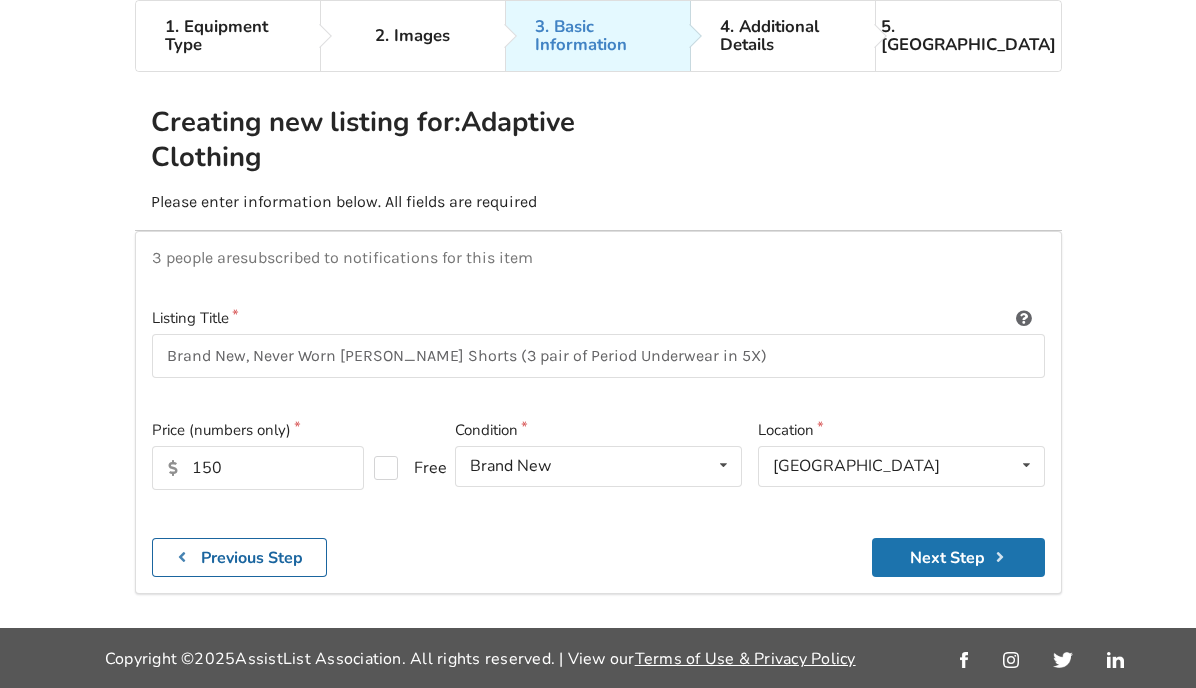 click on "Next Step" at bounding box center [958, 557] 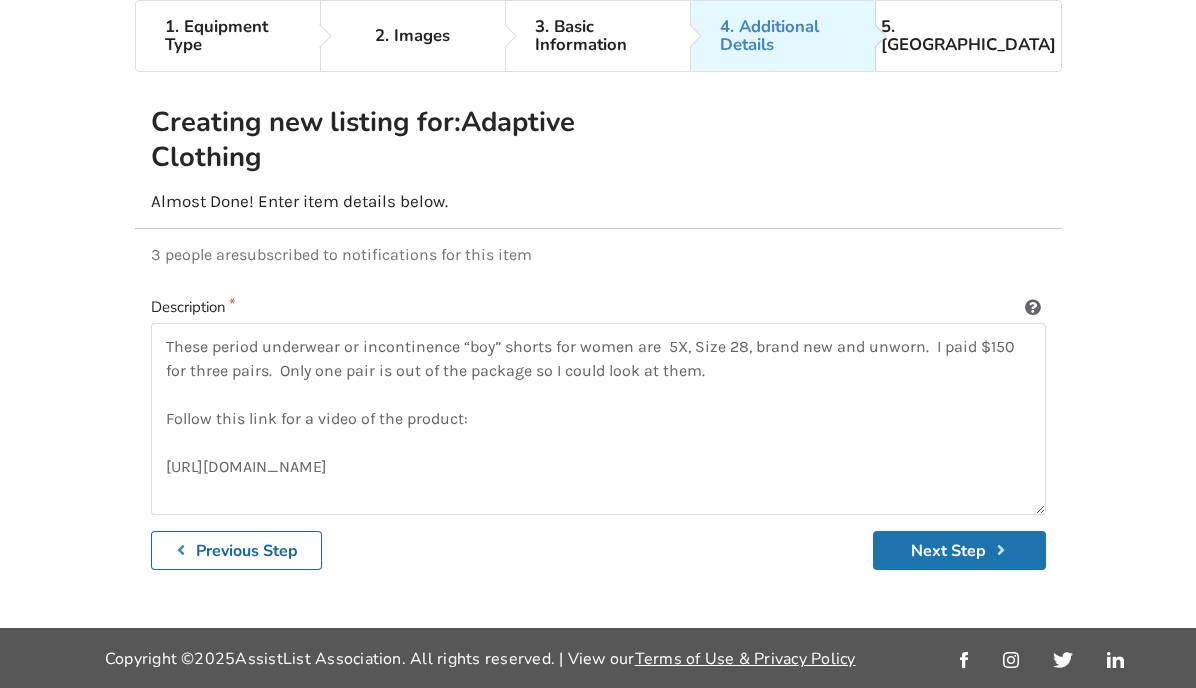 click on "Next Step" at bounding box center [959, 550] 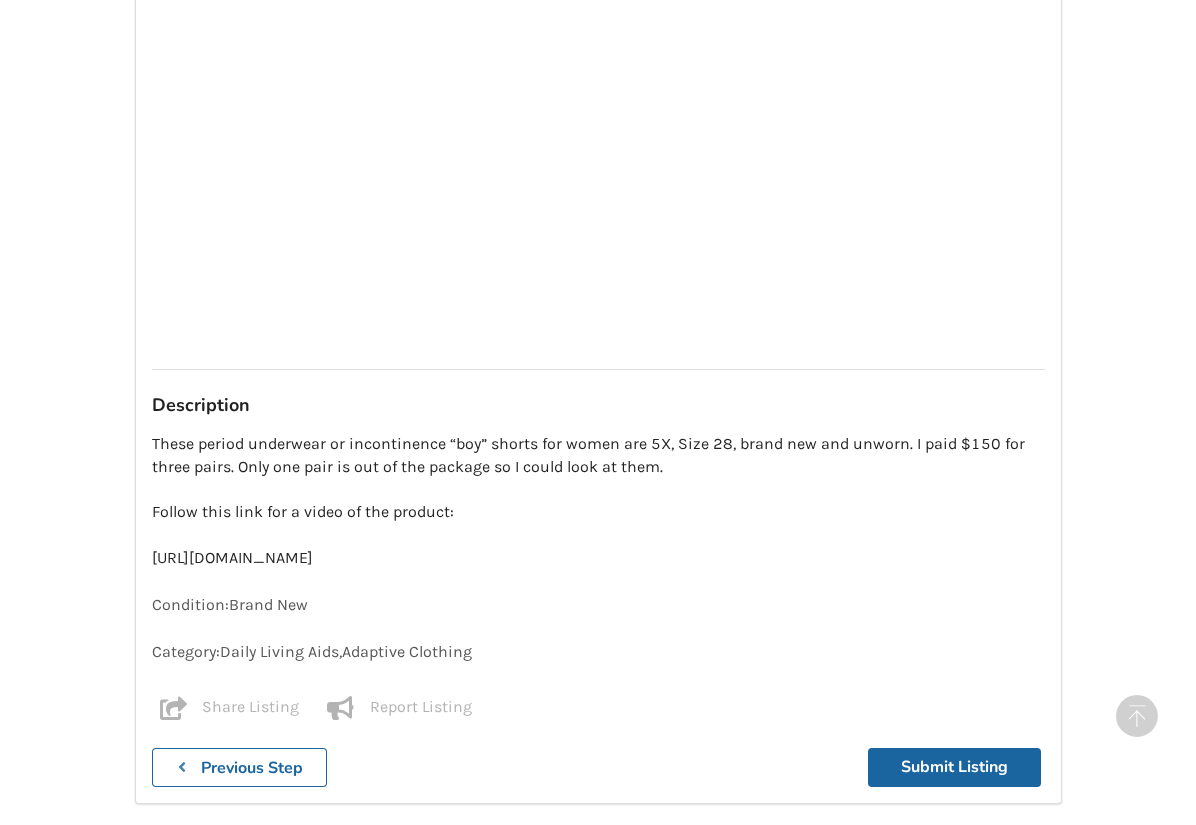 scroll, scrollTop: 967, scrollLeft: 0, axis: vertical 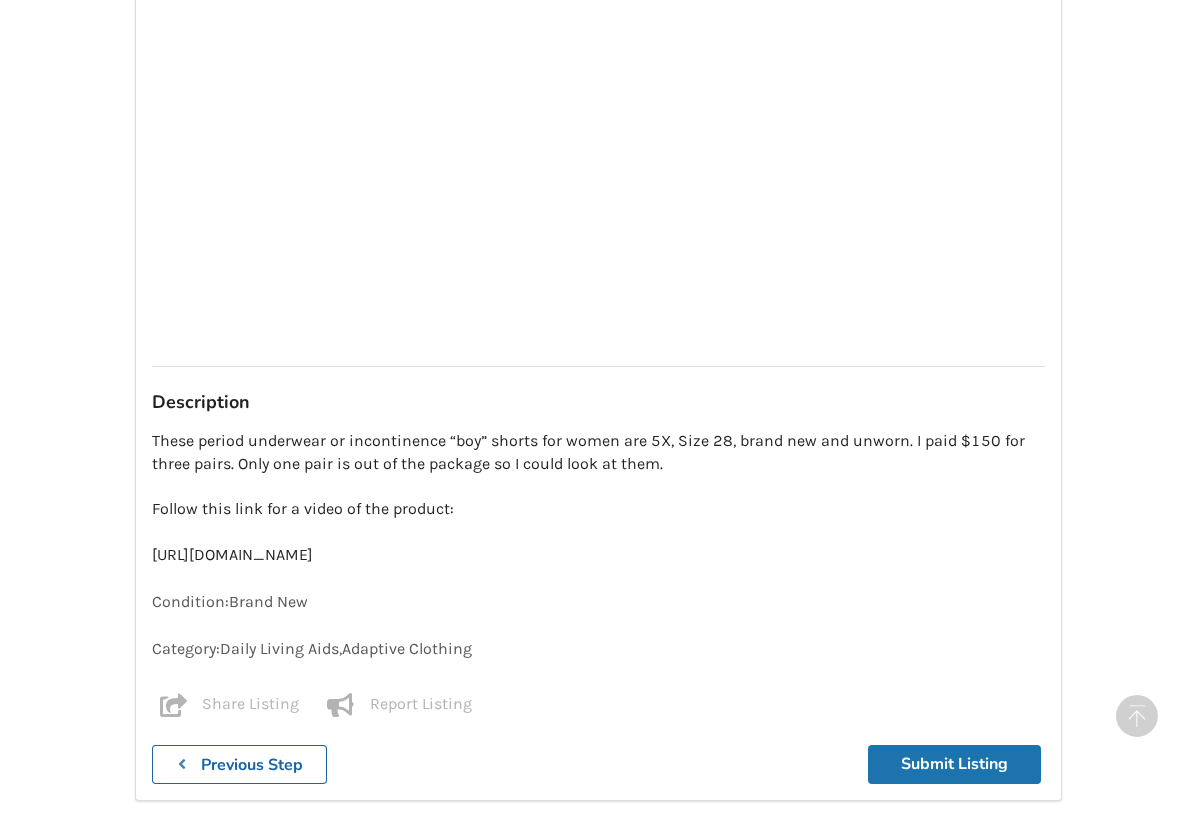 click on "Submit Listing" at bounding box center (954, 764) 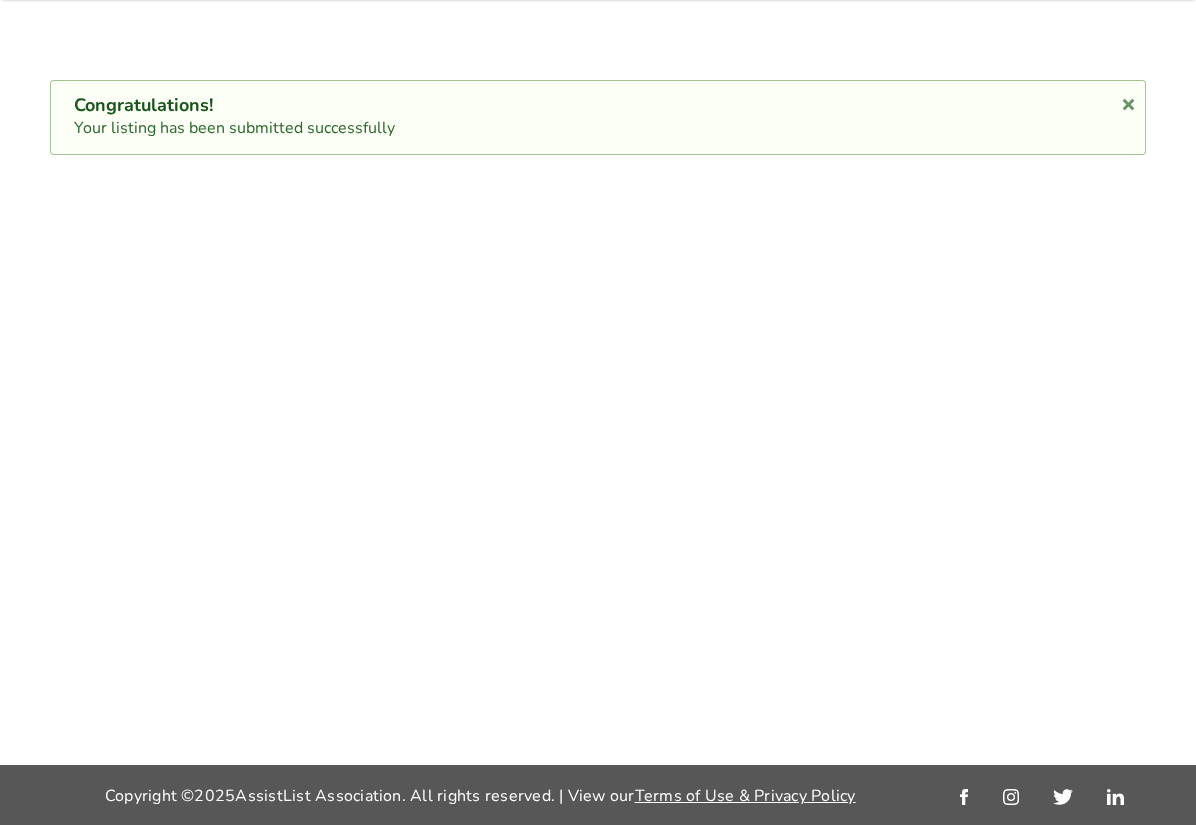 scroll, scrollTop: 0, scrollLeft: 0, axis: both 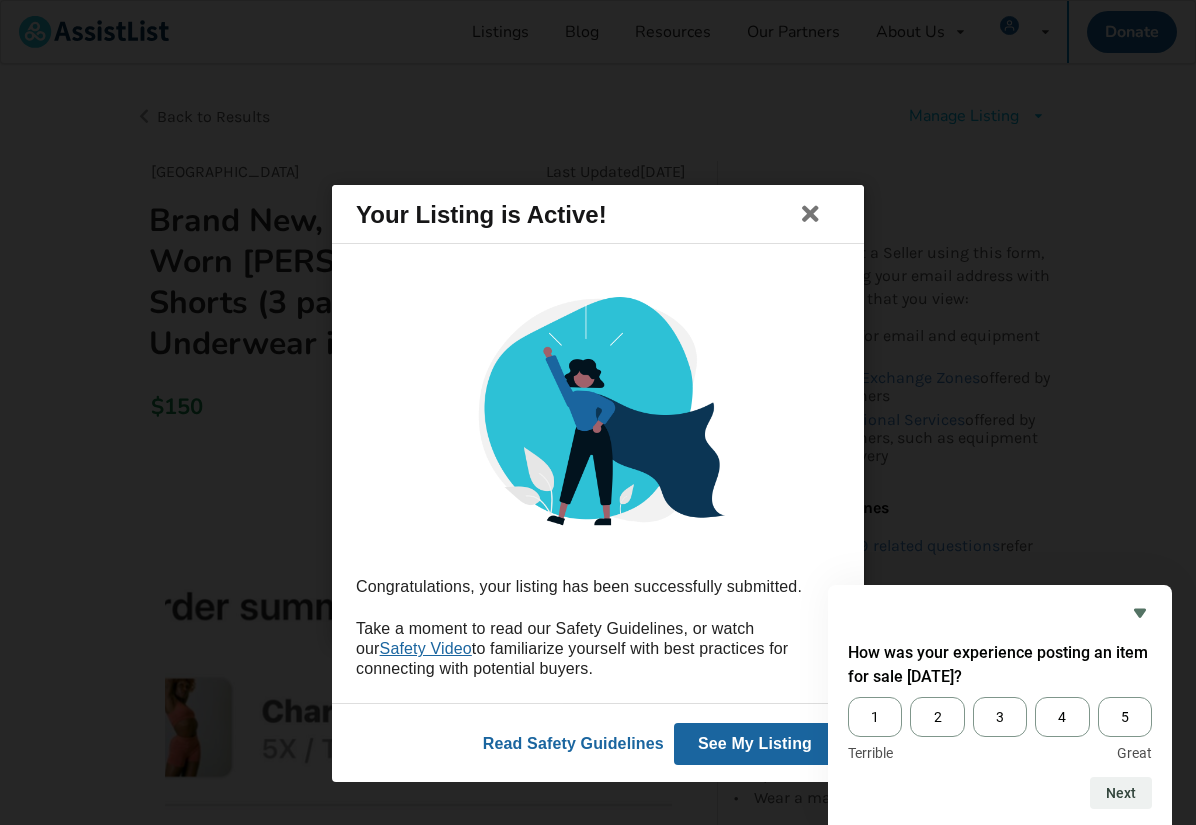 click on "See My Listing" at bounding box center (755, 743) 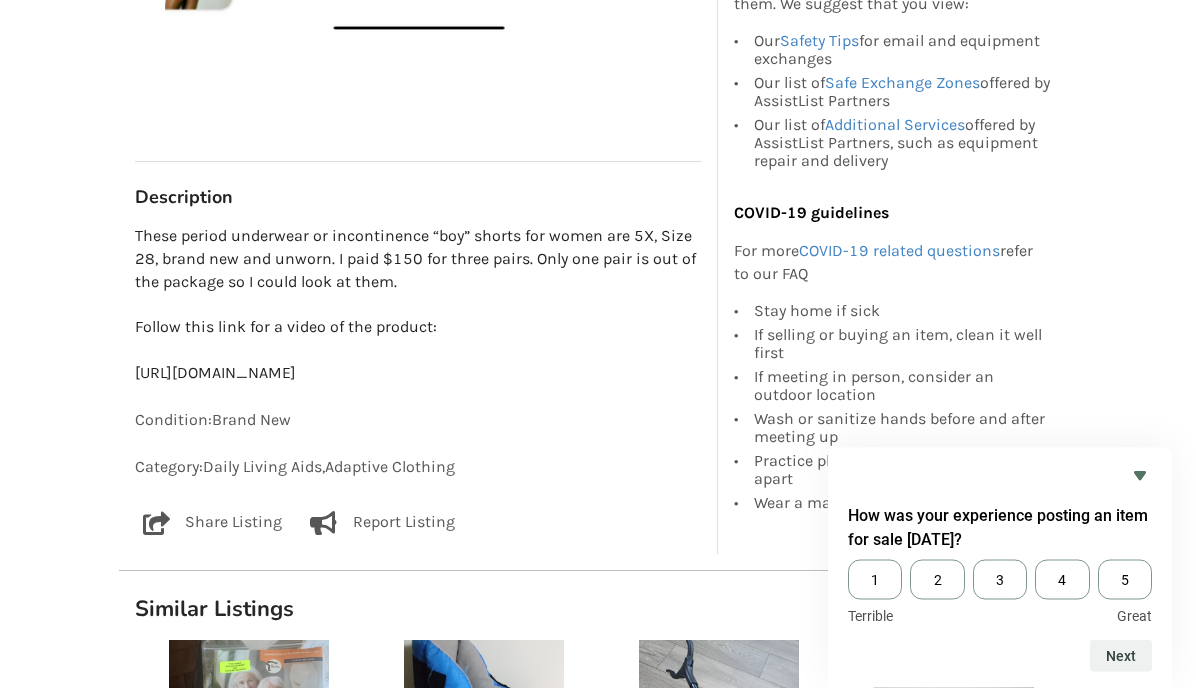 scroll, scrollTop: 1003, scrollLeft: 0, axis: vertical 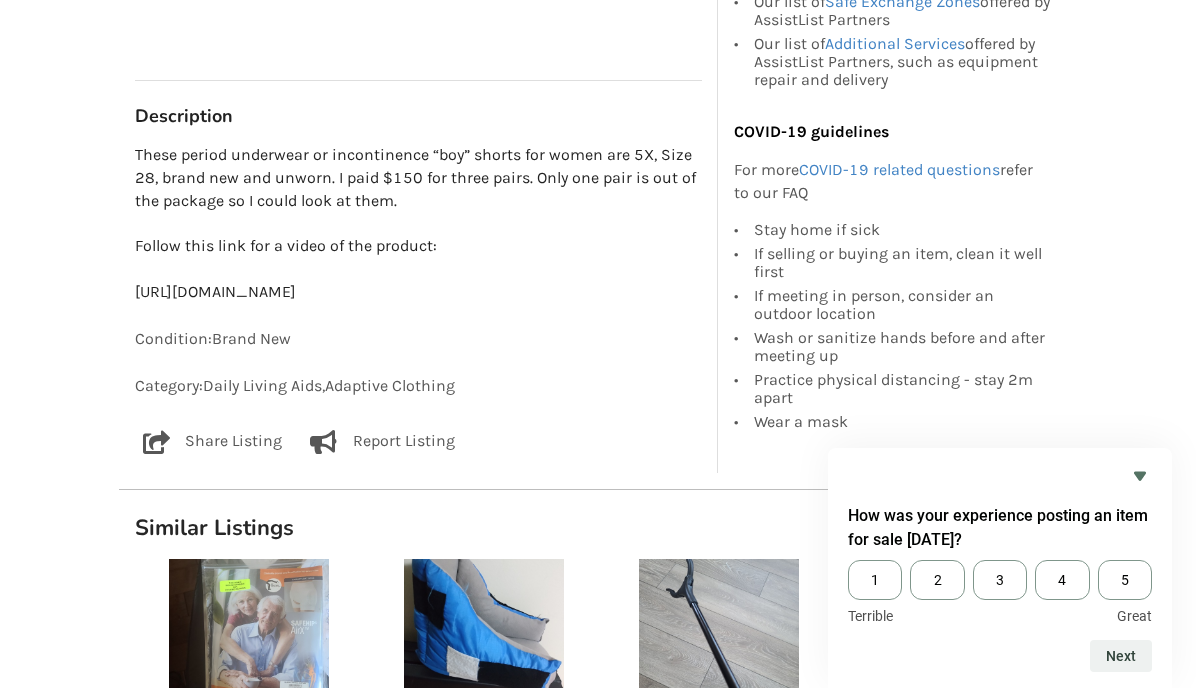 click on "These period underwear or incontinence “boy” shorts for women are  5X, Size 28, brand new and unworn.  I paid $150 for three pairs.  Only one pair is out of the package so I could look at them.
Follow this link for a video of the product:
[URL][DOMAIN_NAME]" at bounding box center (418, 224) 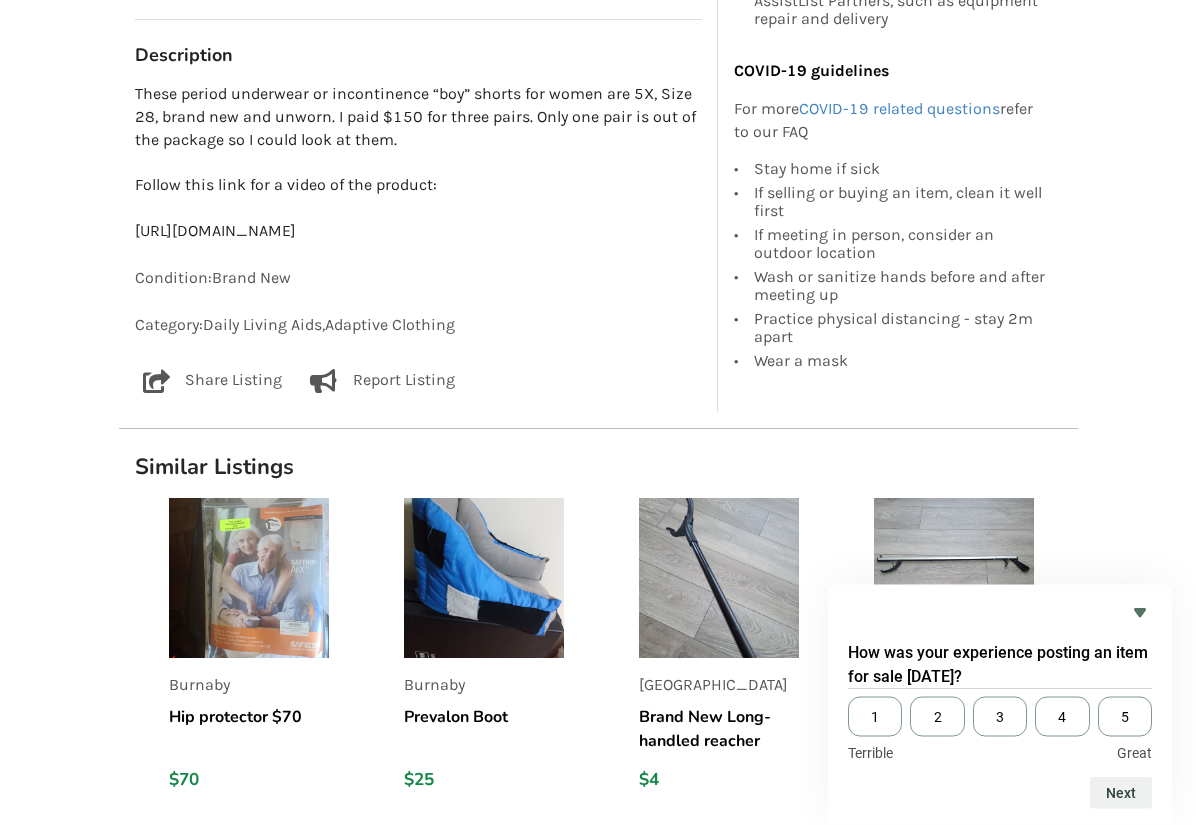 scroll, scrollTop: 1064, scrollLeft: 0, axis: vertical 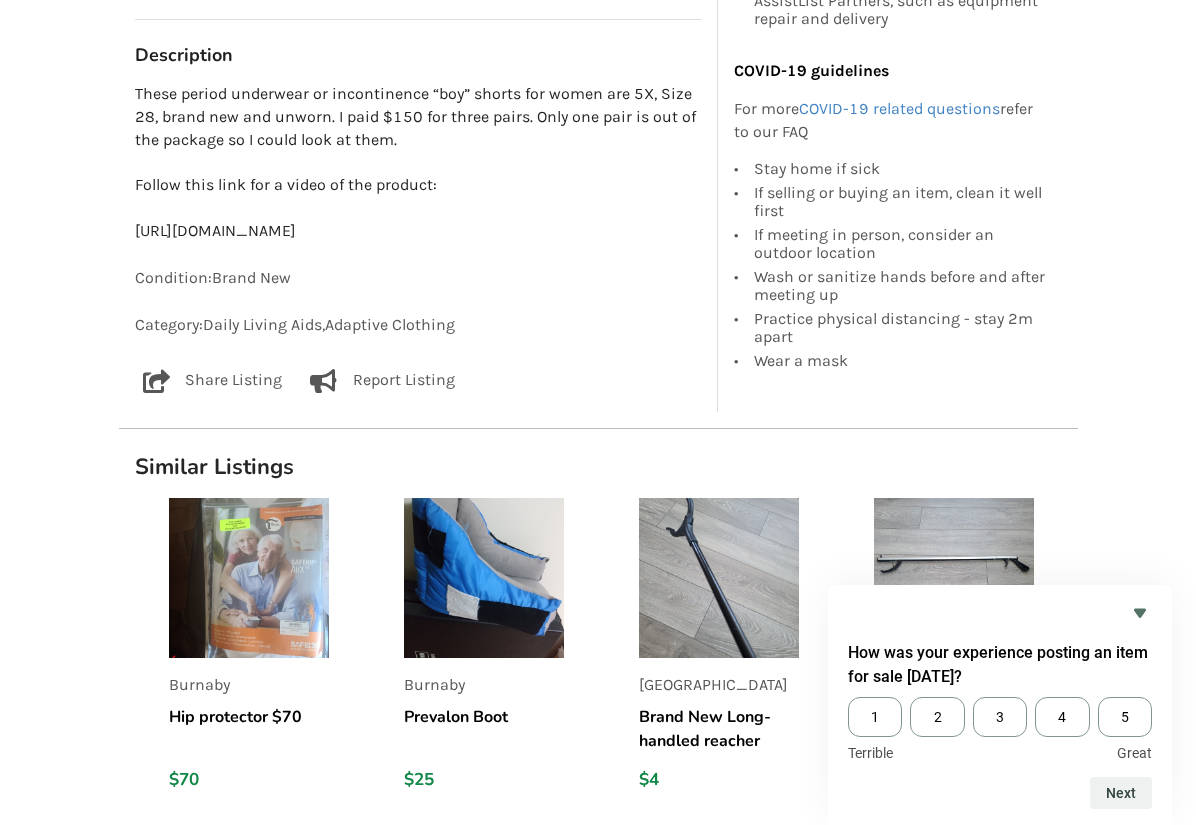 drag, startPoint x: 135, startPoint y: 220, endPoint x: 691, endPoint y: 221, distance: 556.0009 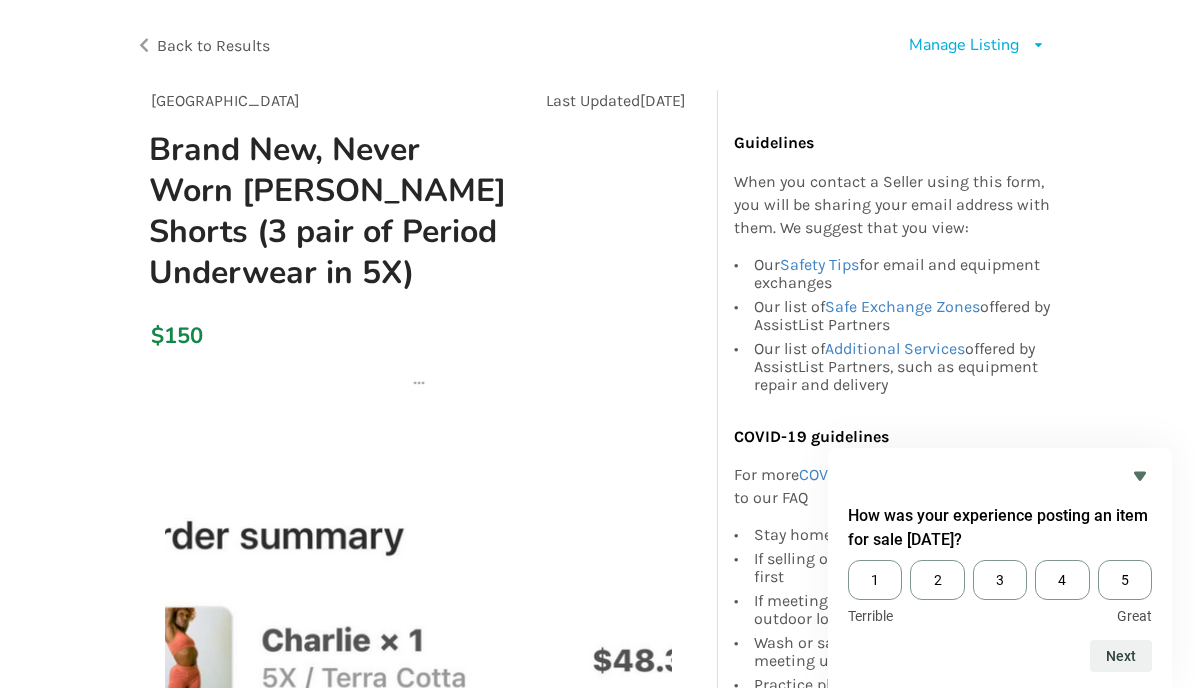 scroll, scrollTop: 0, scrollLeft: 0, axis: both 